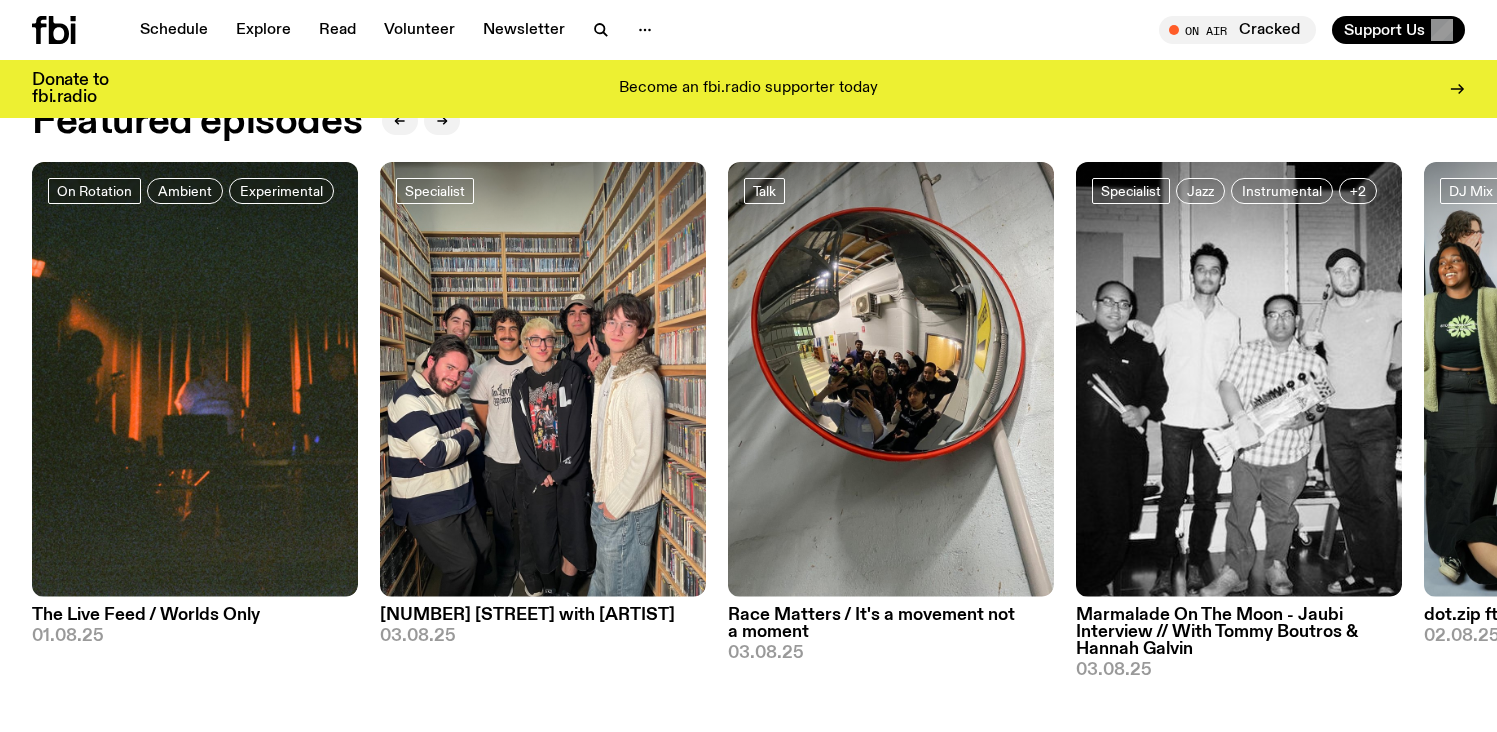 scroll, scrollTop: 975, scrollLeft: 0, axis: vertical 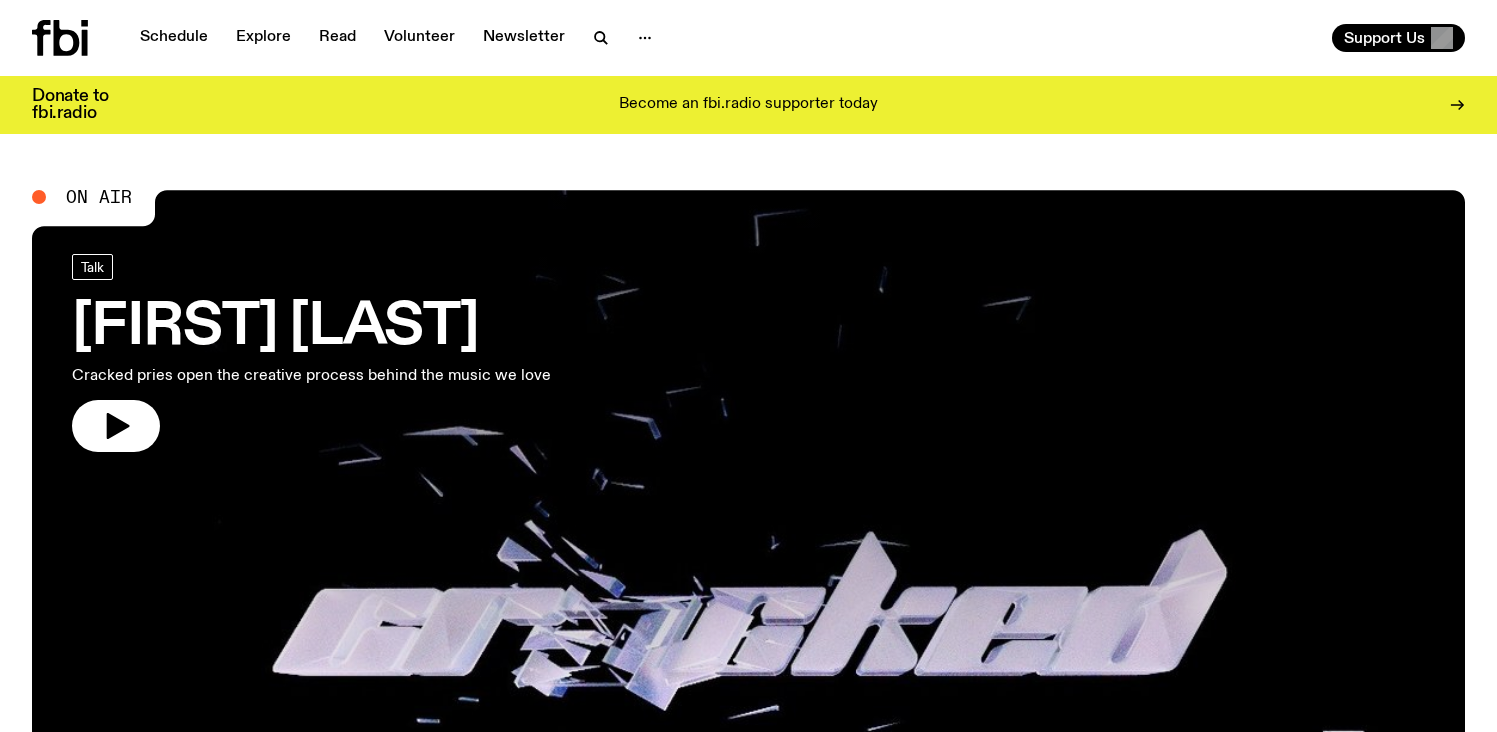 click on "Schedule Explore Read Volunteer Newsletter" at bounding box center [386, 38] 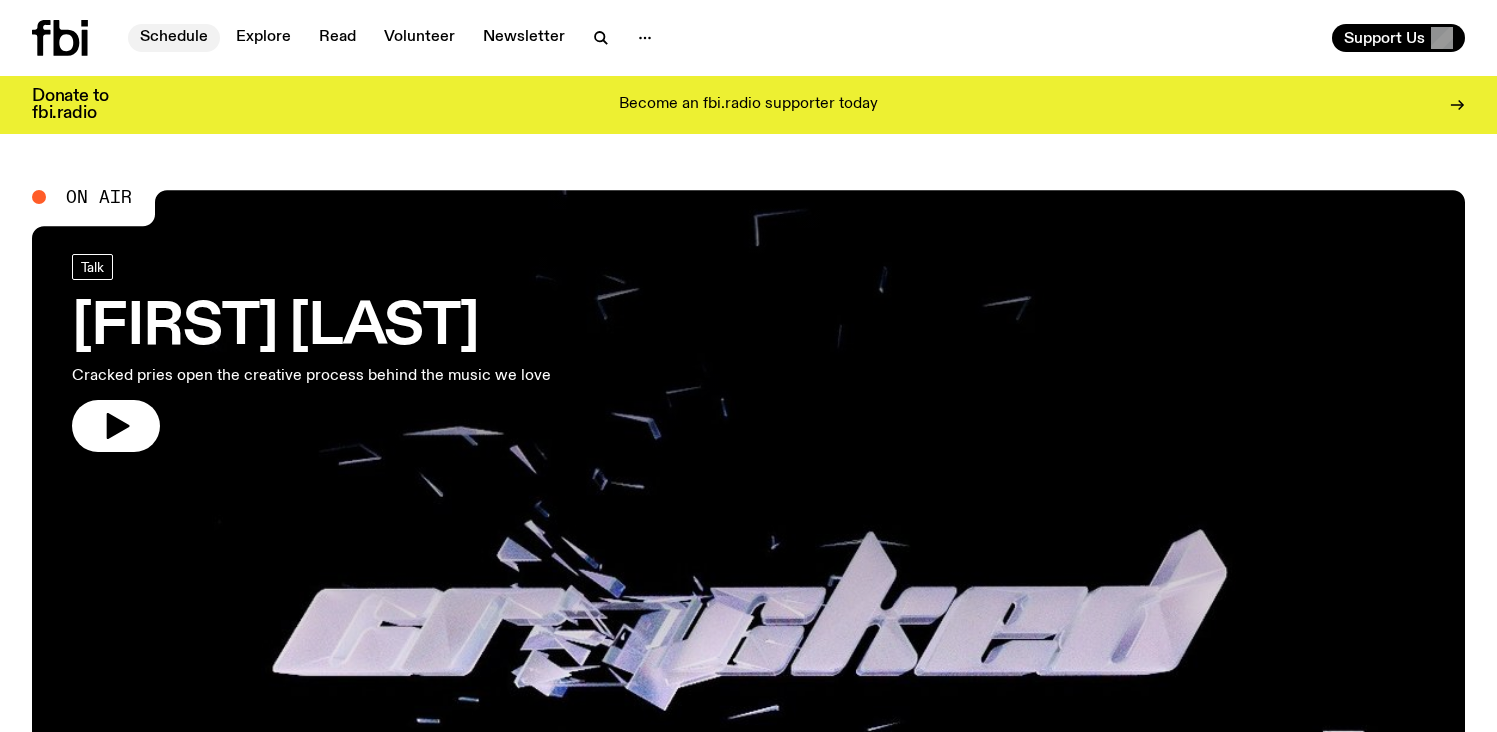 click on "Schedule" at bounding box center (174, 38) 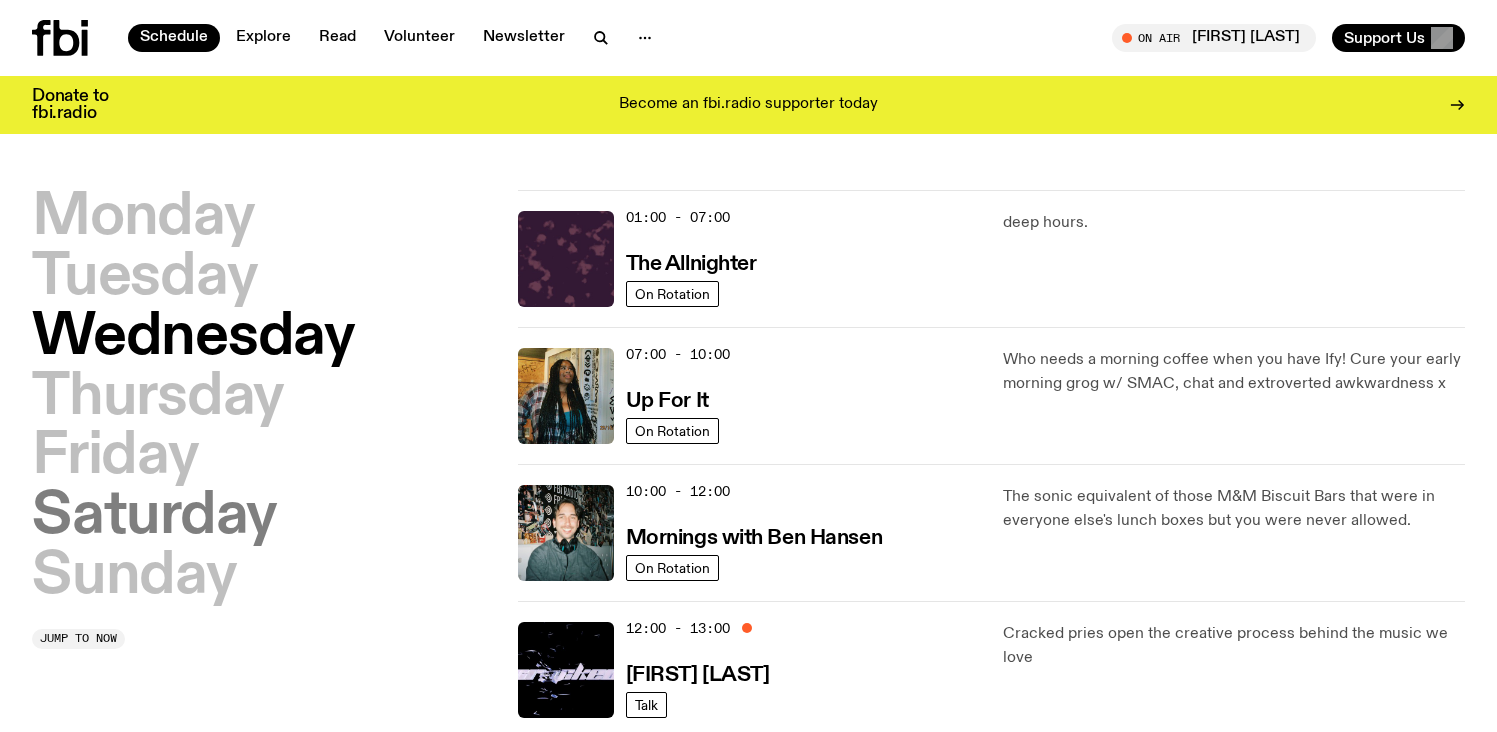 click on "Saturday" at bounding box center [154, 517] 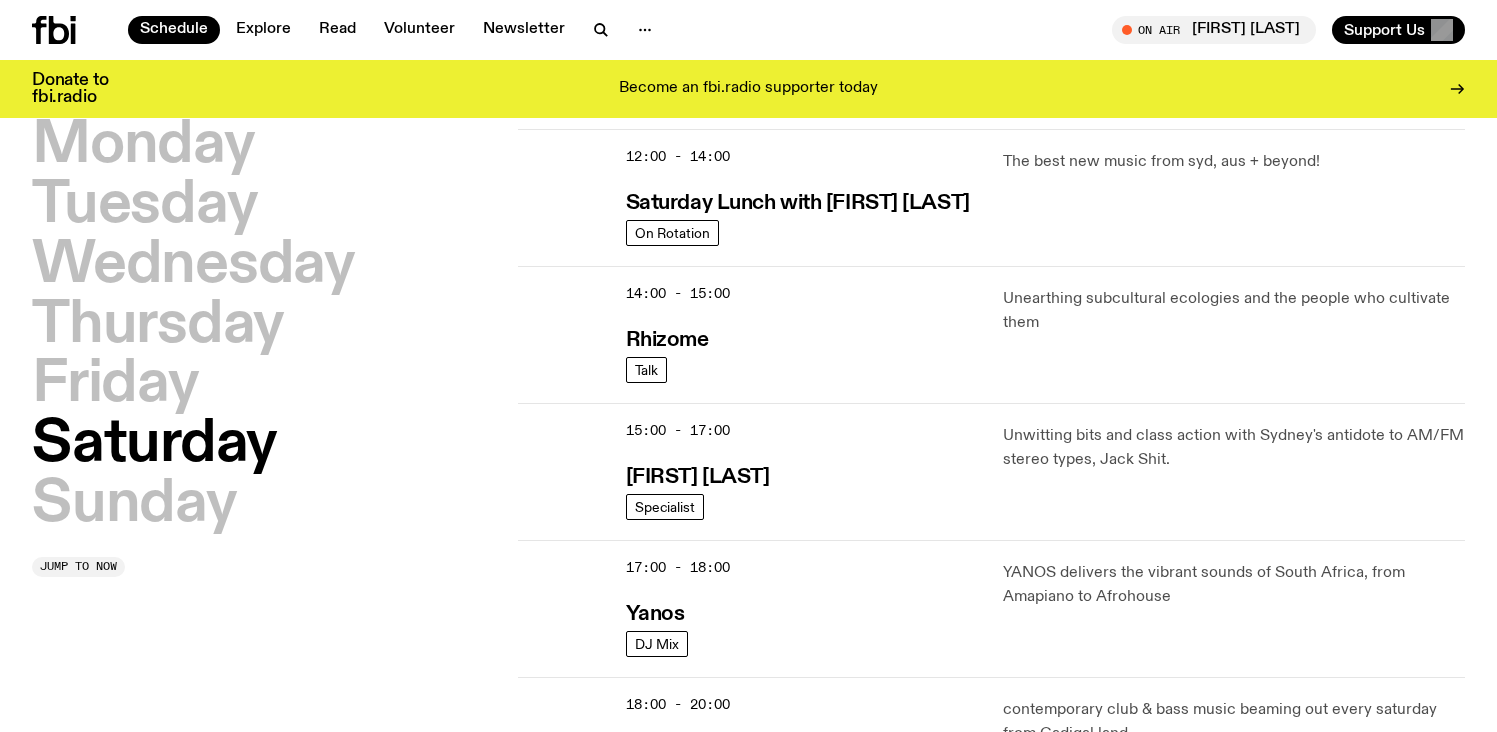 scroll, scrollTop: 1124, scrollLeft: 0, axis: vertical 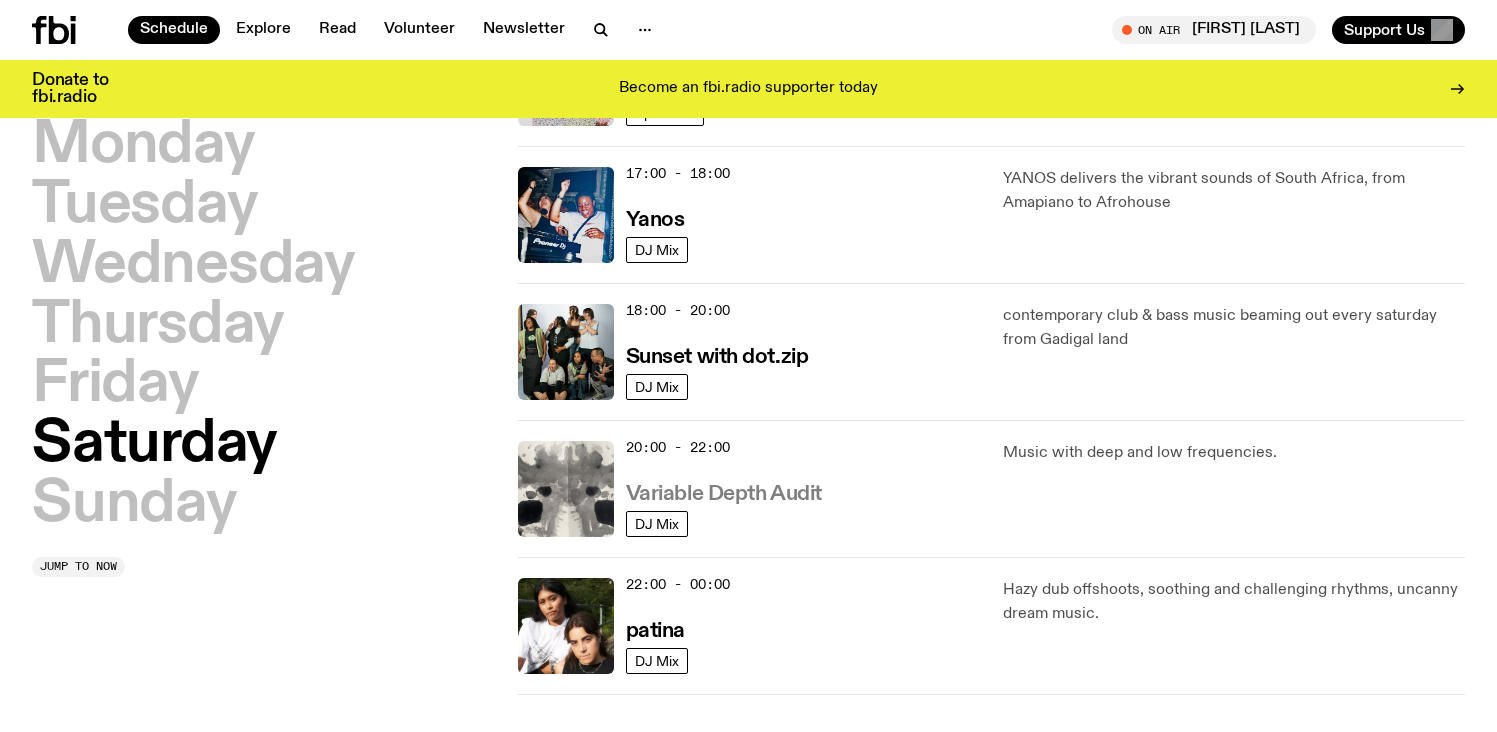 click on "Variable Depth Audit" at bounding box center (724, 494) 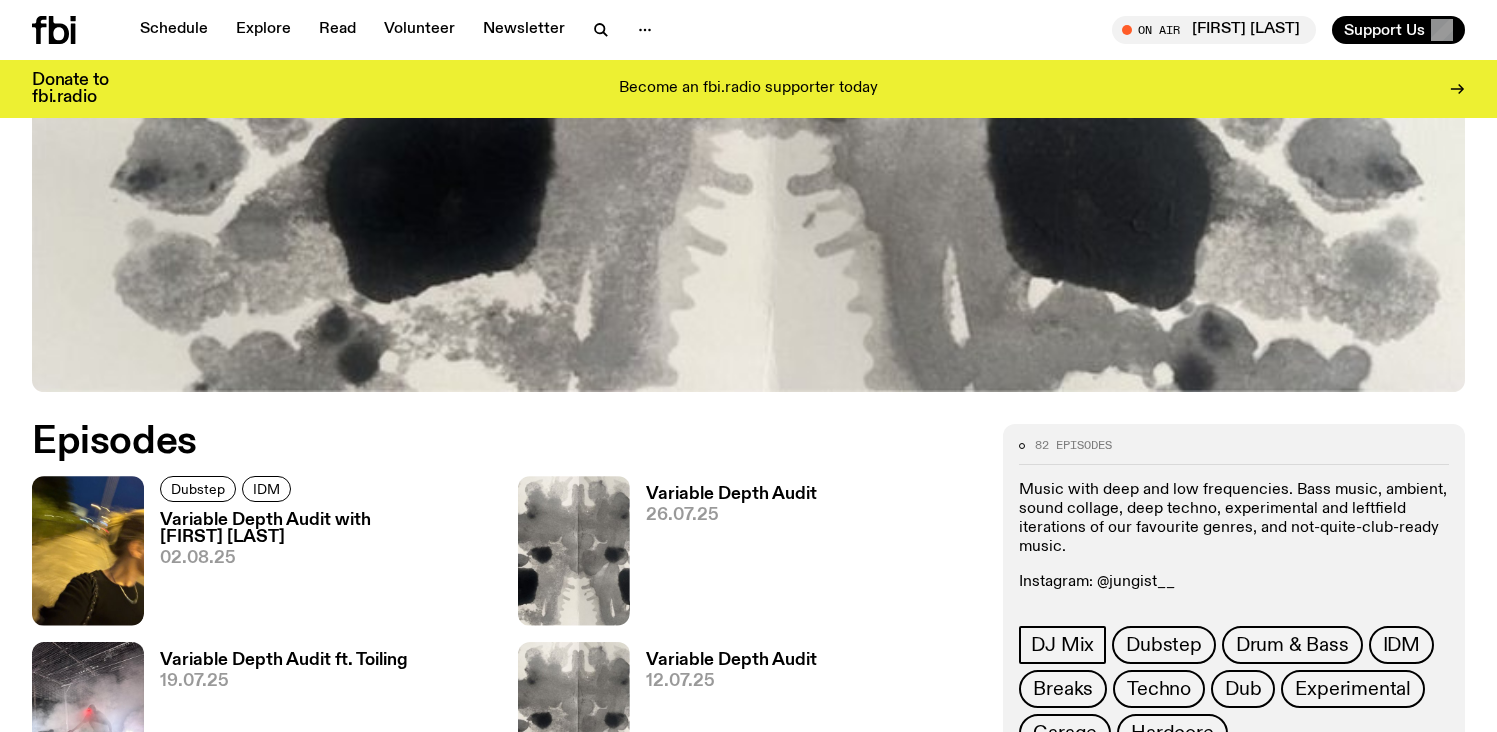 scroll, scrollTop: 699, scrollLeft: 0, axis: vertical 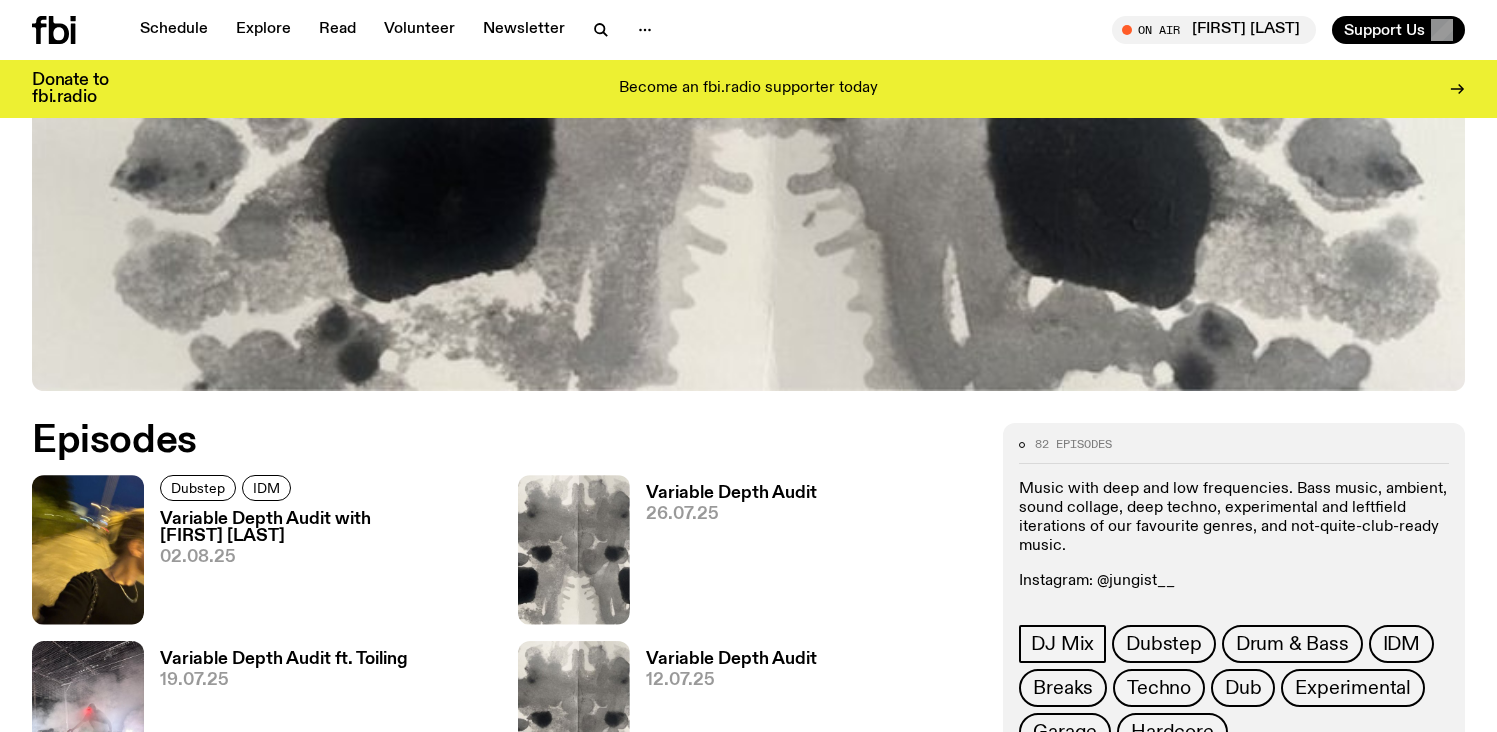 click on "Variable Depth Audit with [FIRST] [LAST]" at bounding box center [327, 528] 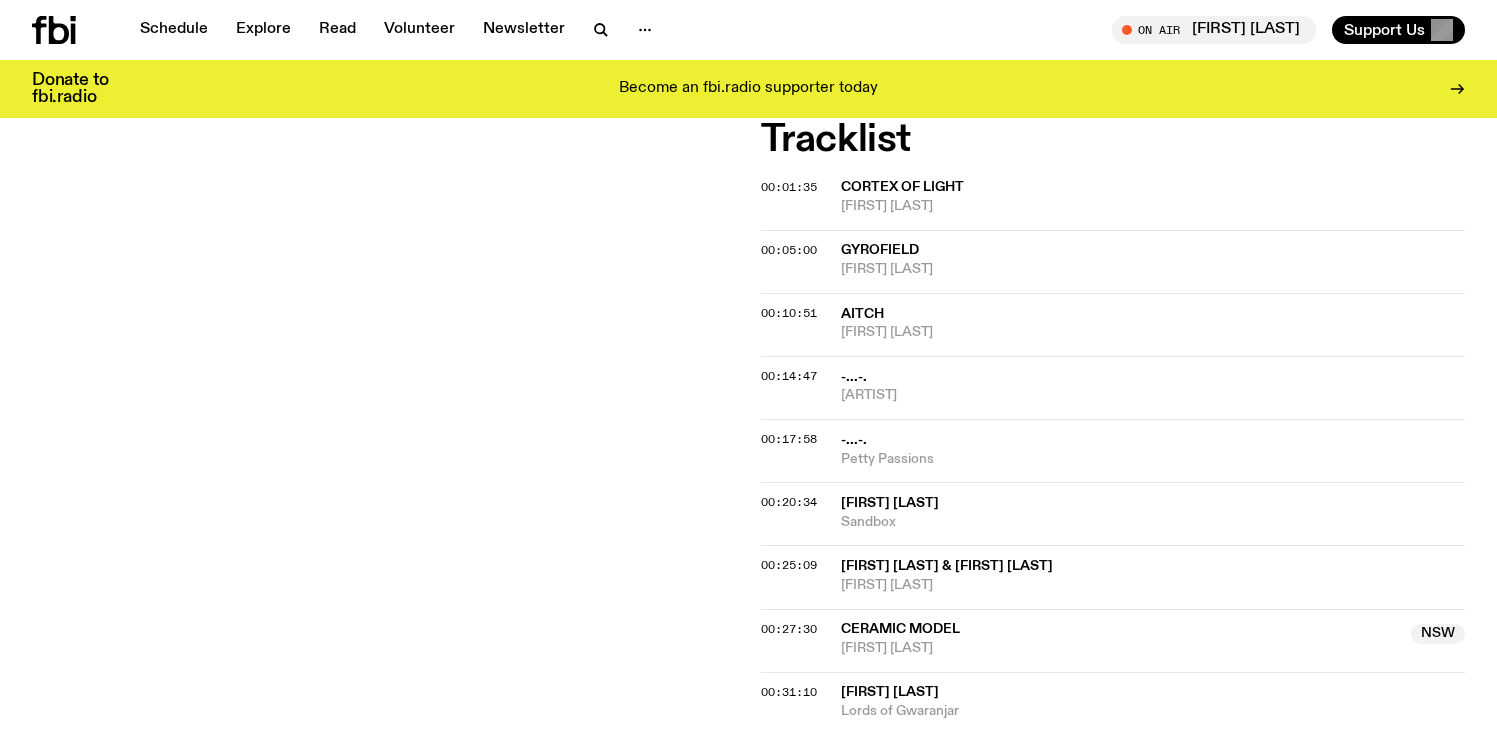 scroll, scrollTop: 696, scrollLeft: 0, axis: vertical 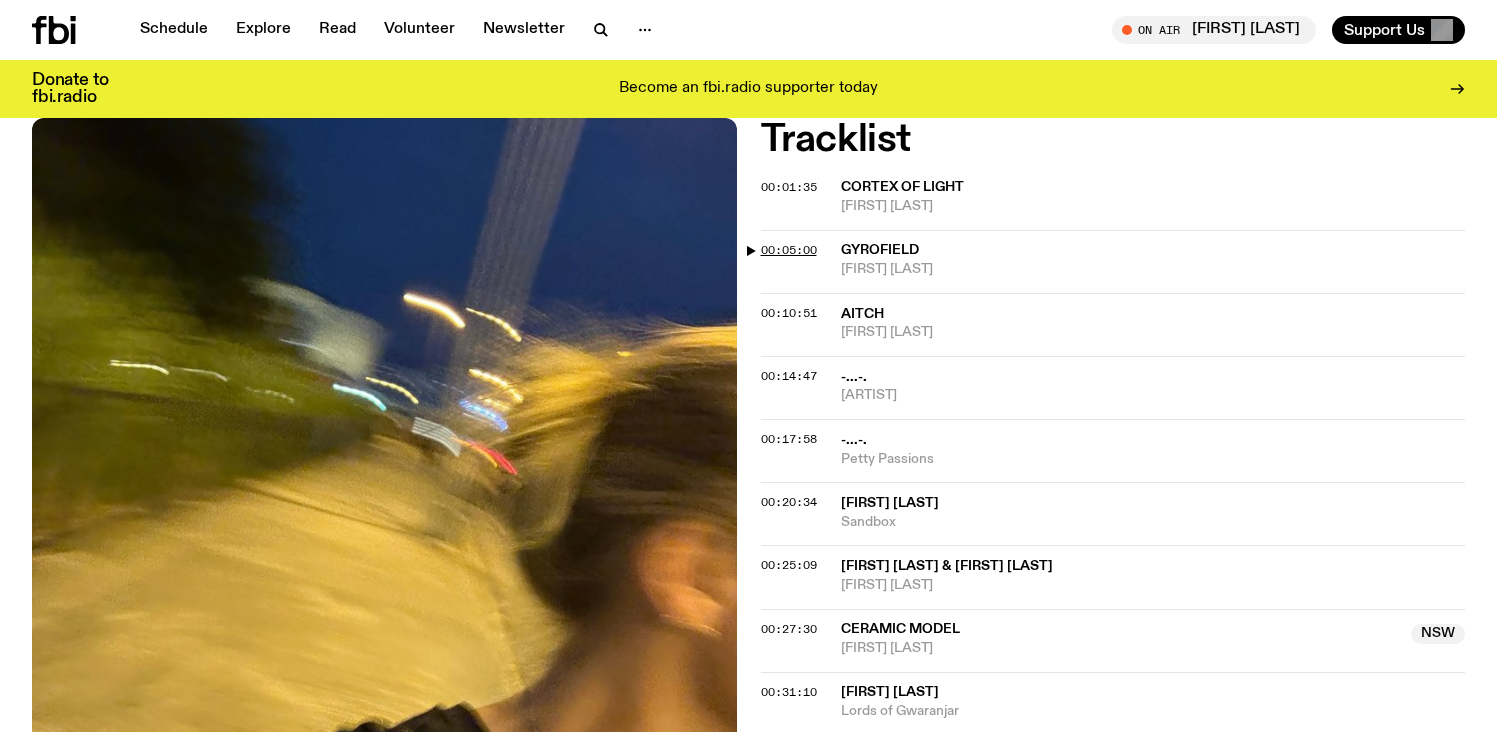 click on "00:05:00" at bounding box center [789, 250] 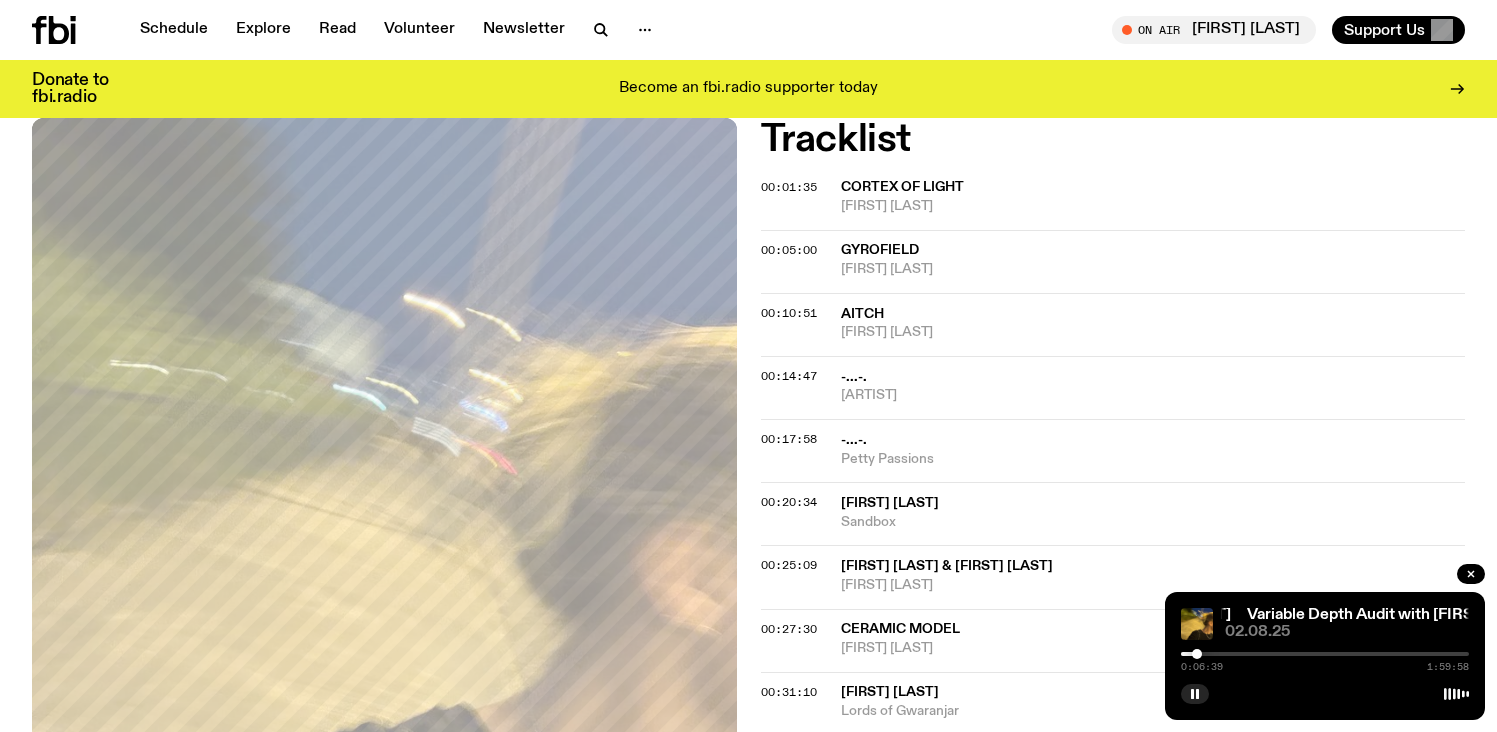 click at bounding box center [1197, 654] 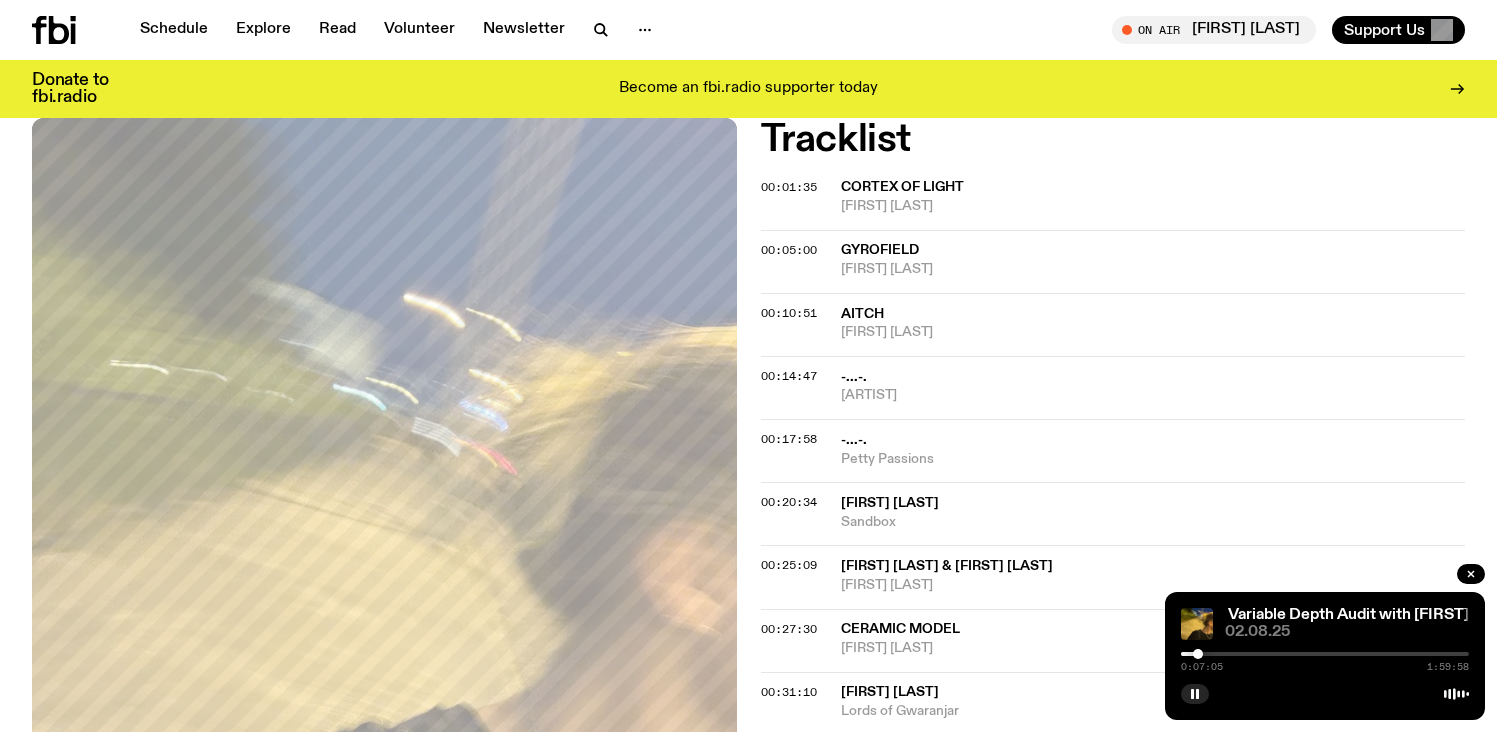 click at bounding box center (1325, 654) 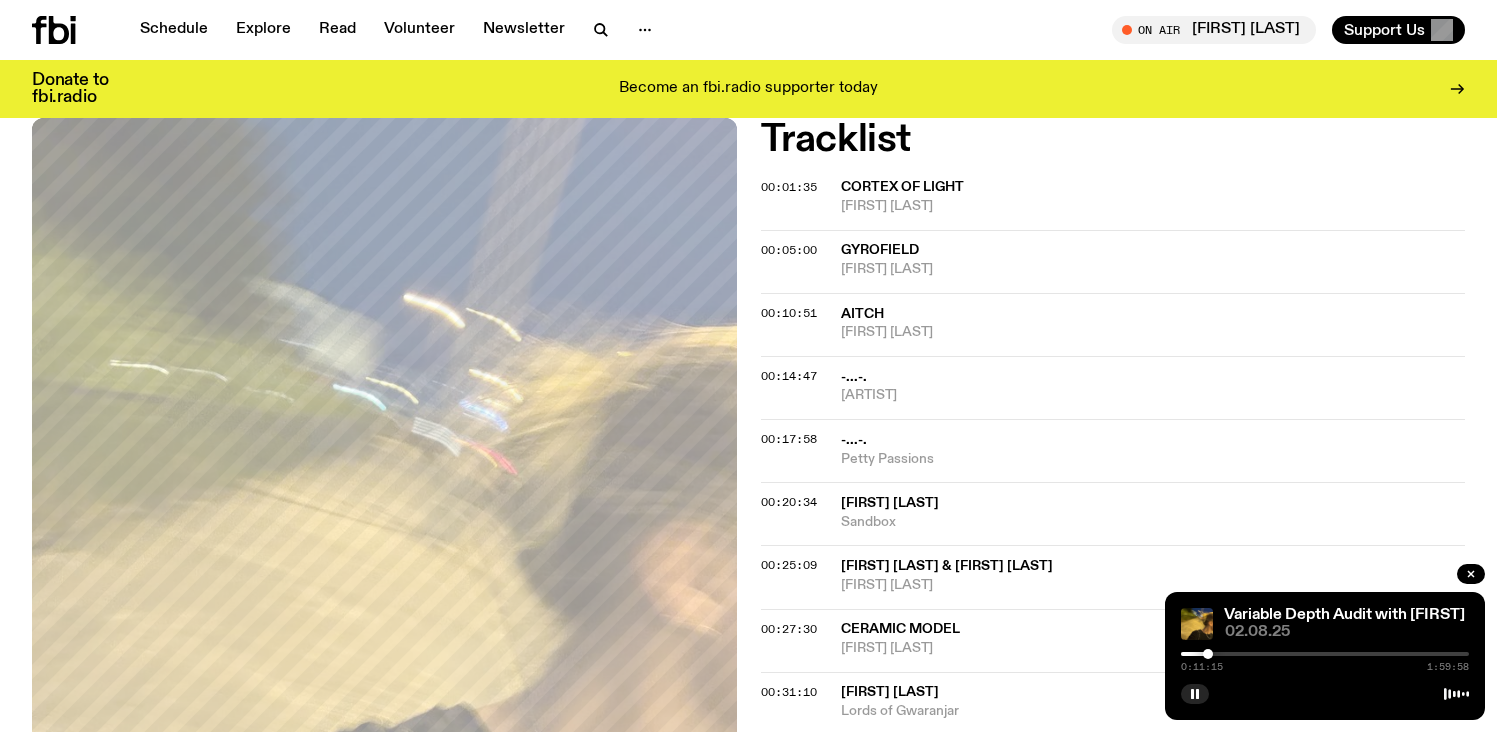 click at bounding box center [1208, 654] 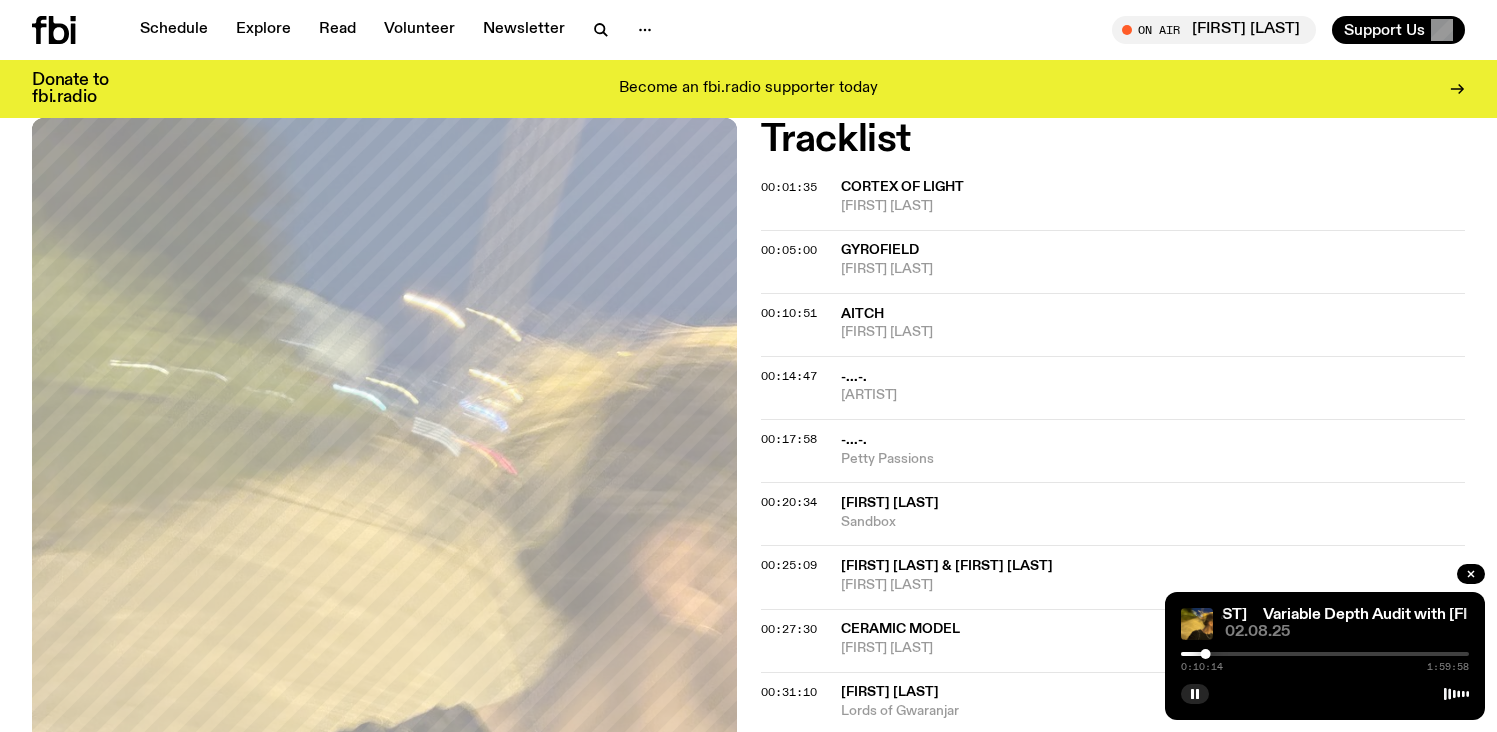 click at bounding box center (1206, 654) 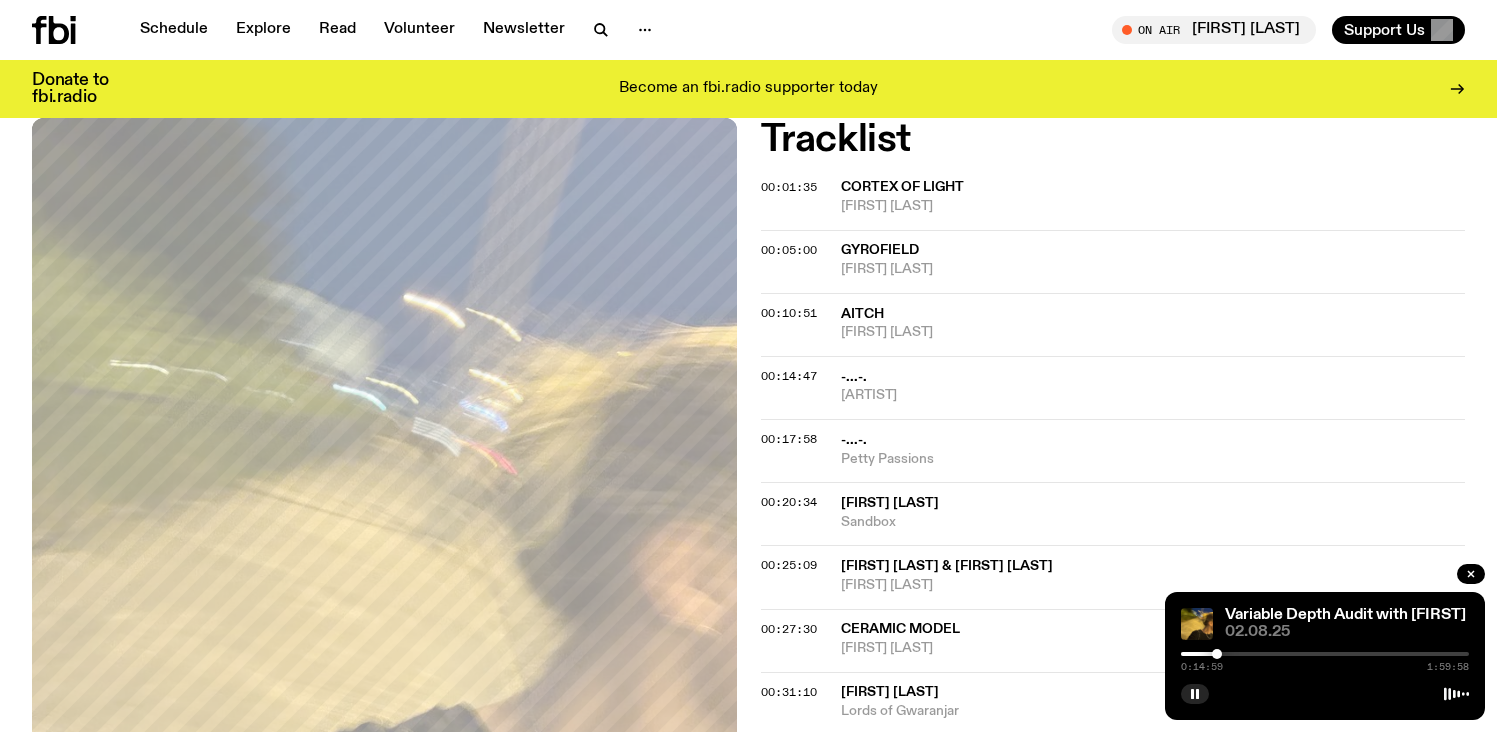 click at bounding box center [1217, 654] 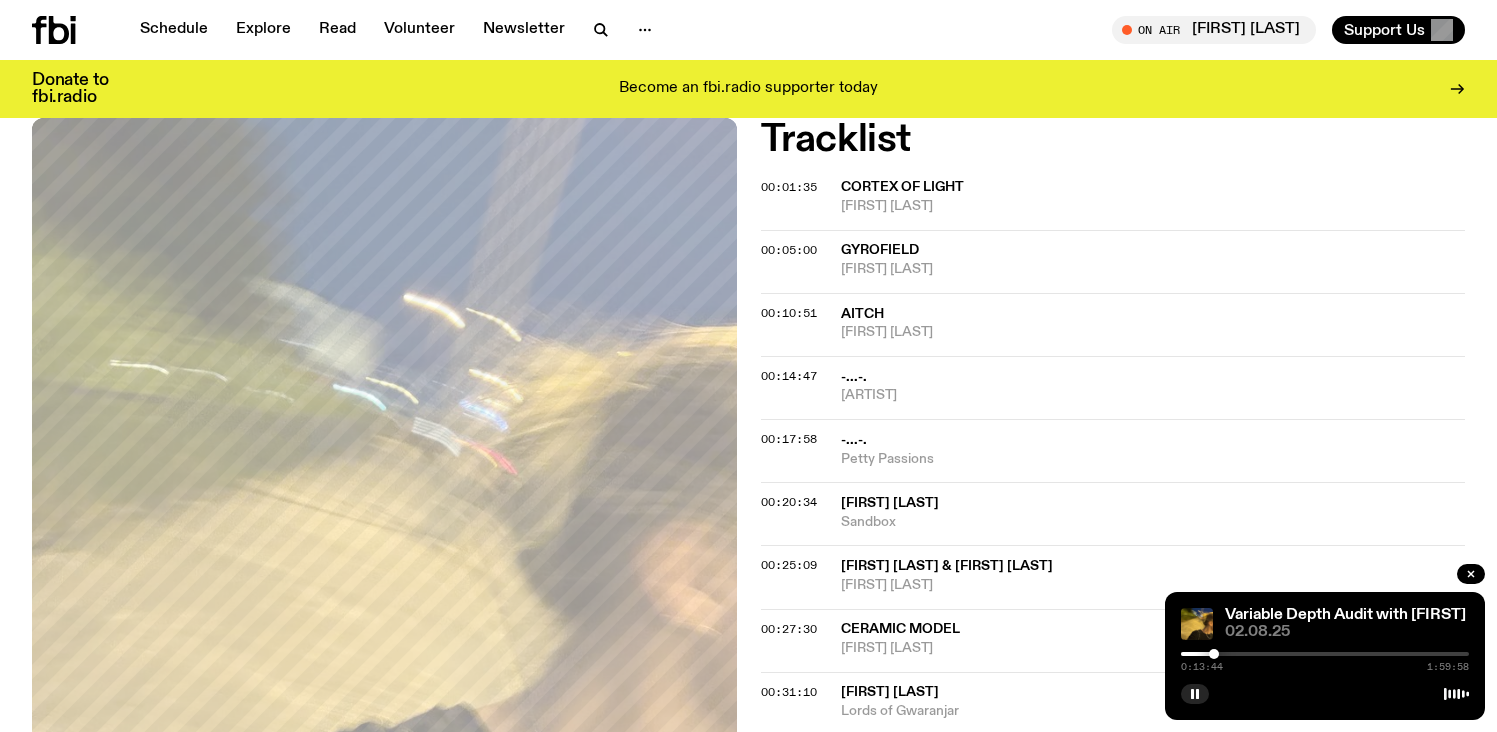 click at bounding box center [1214, 654] 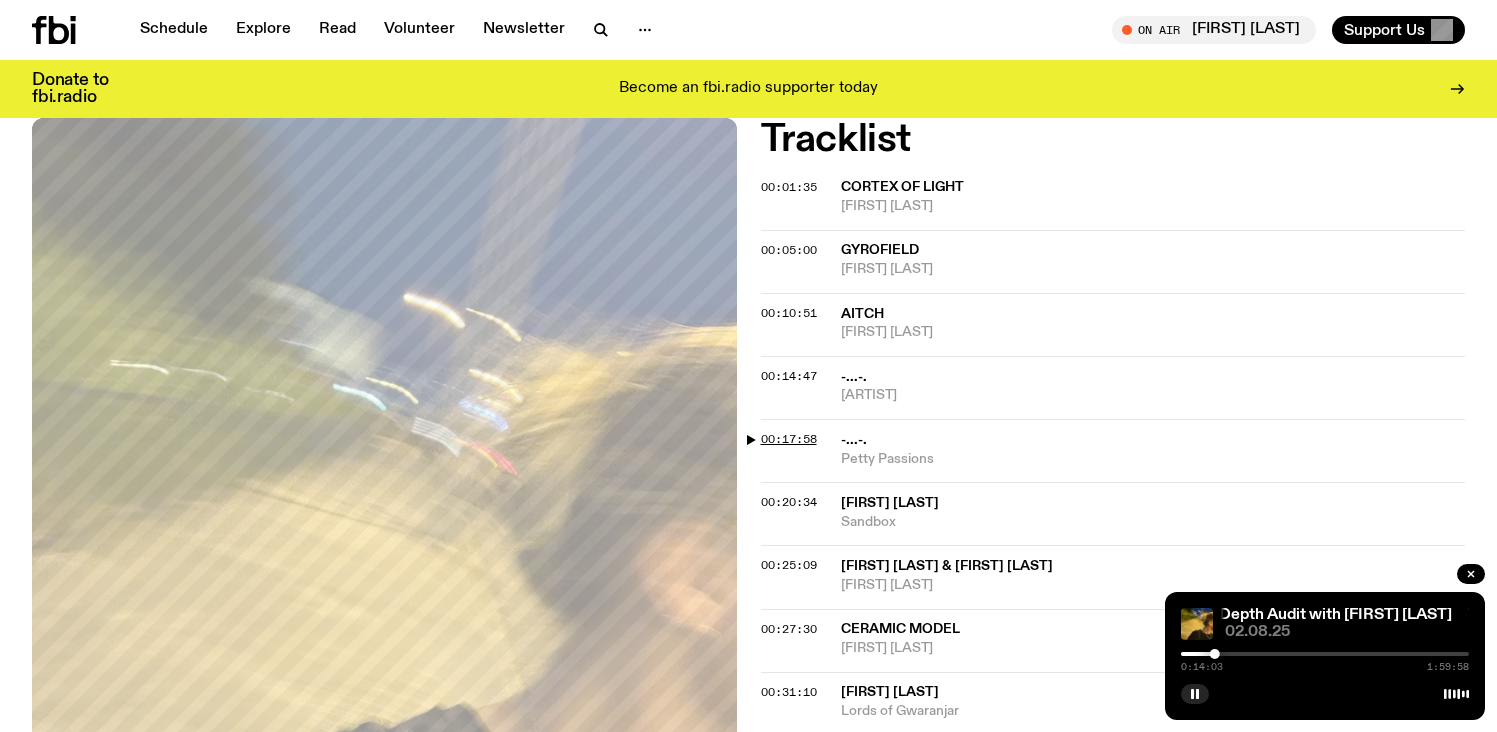 click on "00:17:58" at bounding box center [789, 439] 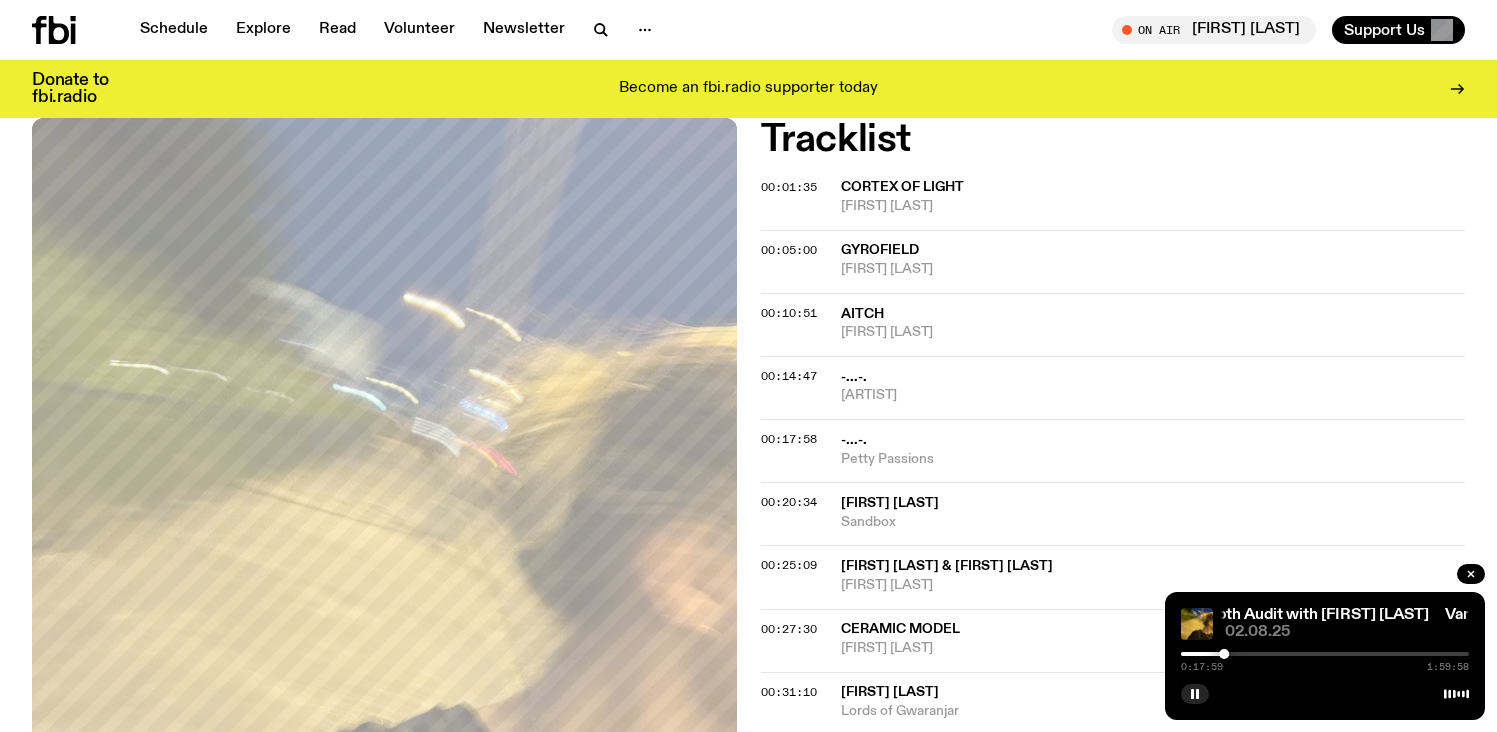 click at bounding box center (1325, 654) 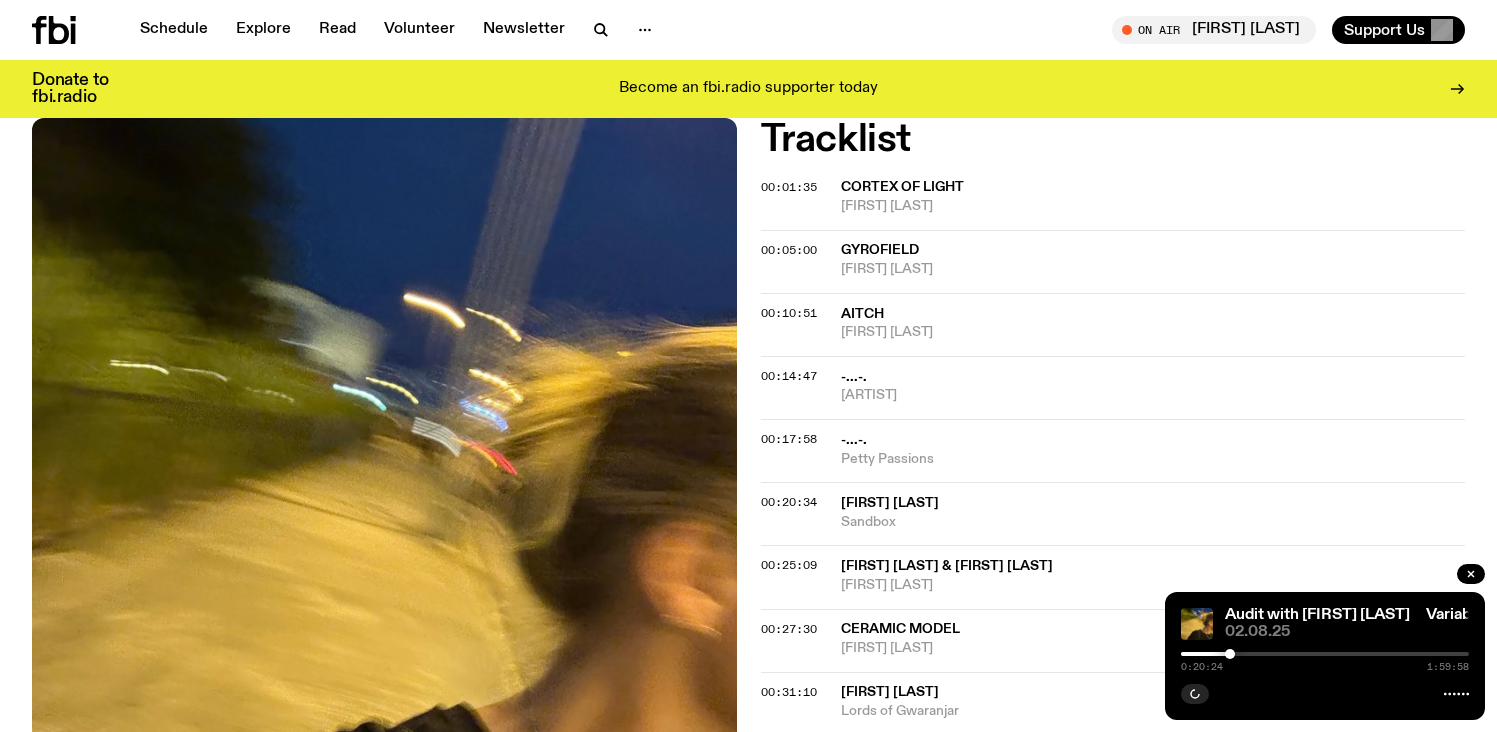 click at bounding box center [1230, 654] 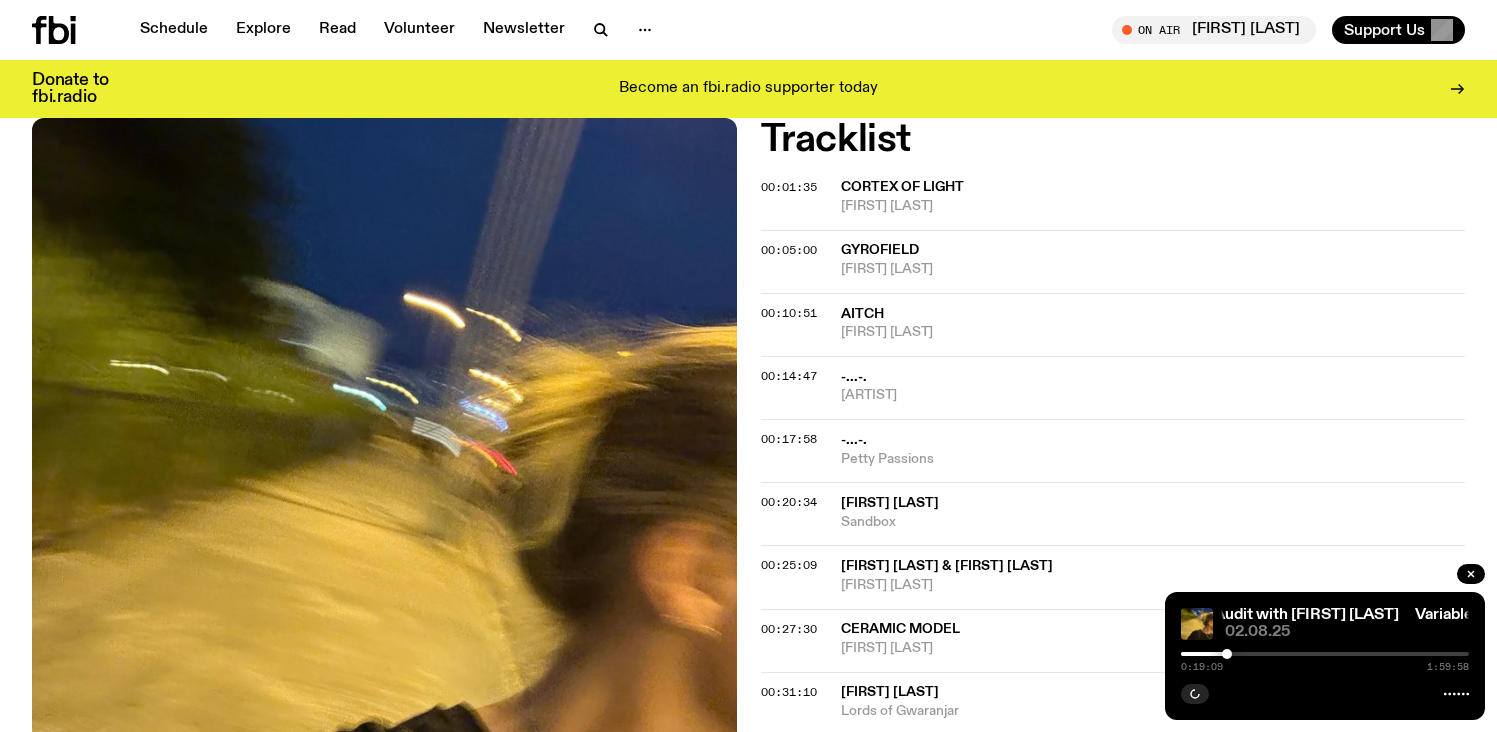 click at bounding box center (1227, 654) 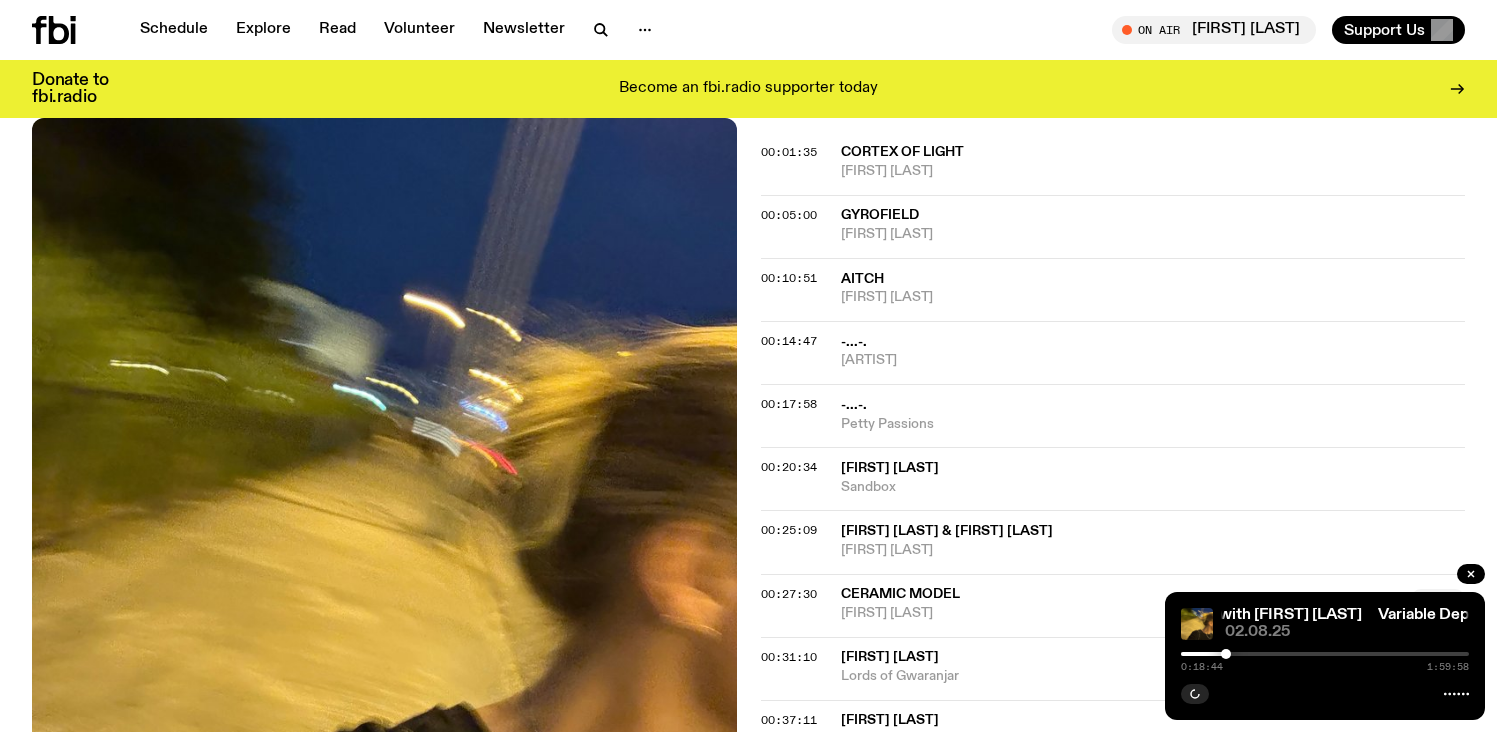 scroll, scrollTop: 734, scrollLeft: 0, axis: vertical 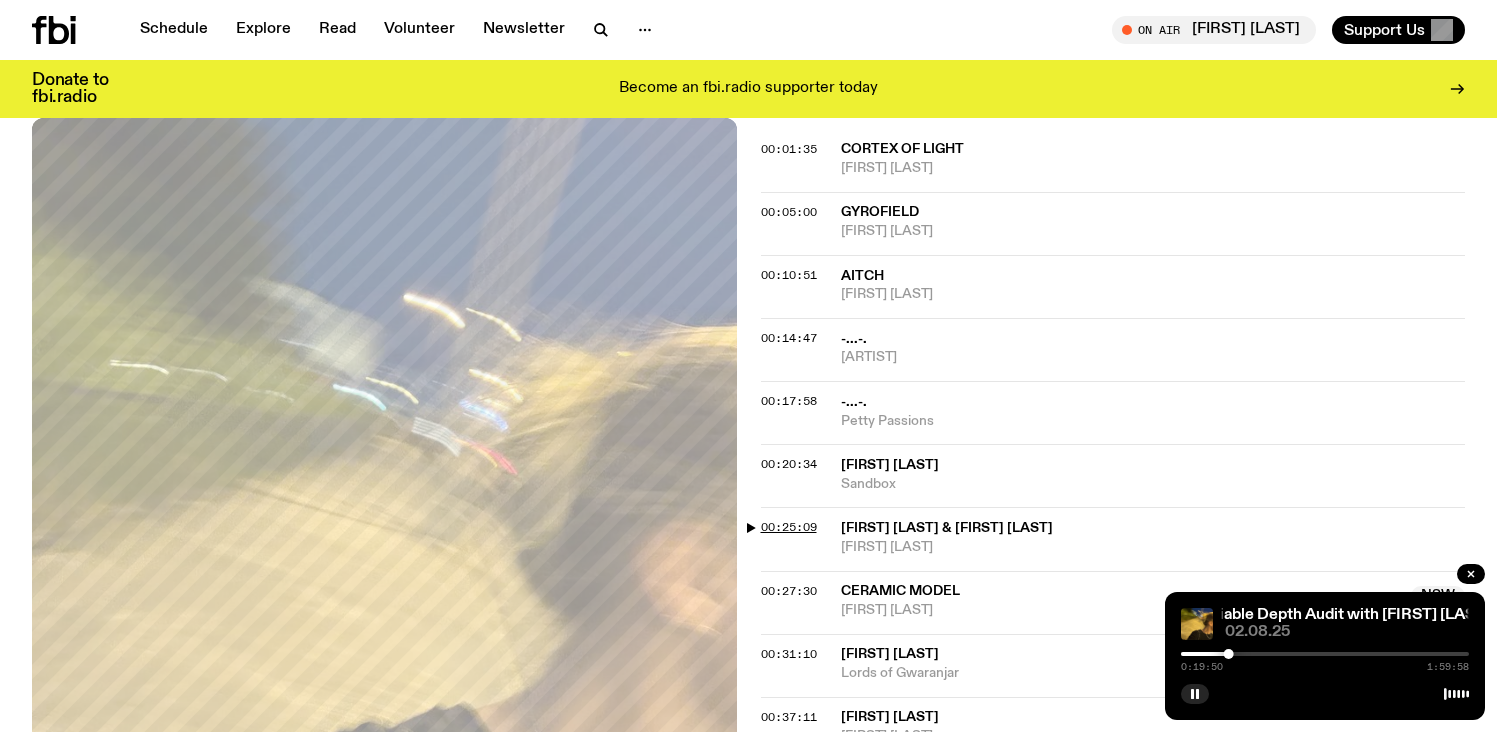 click on "00:25:09" at bounding box center (789, 527) 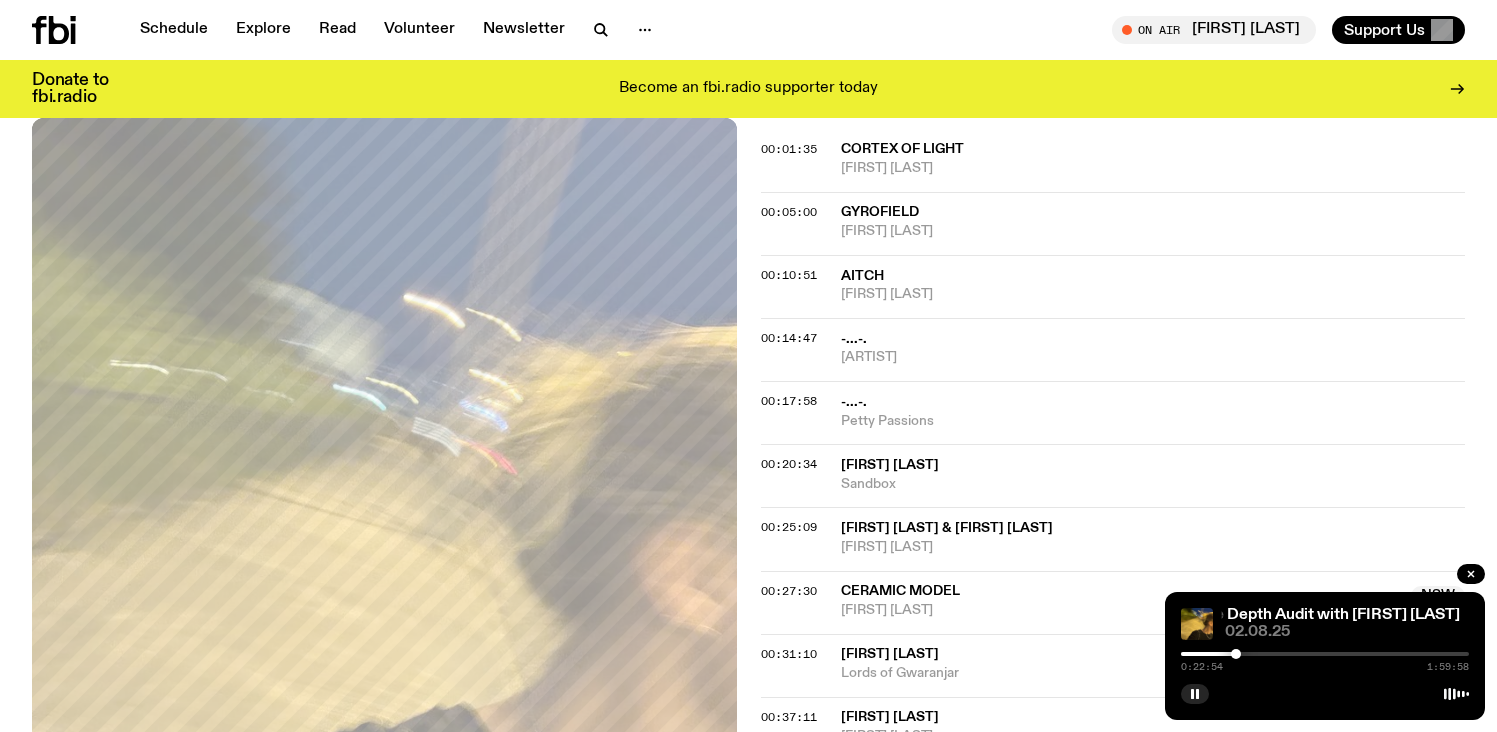 click at bounding box center (1236, 654) 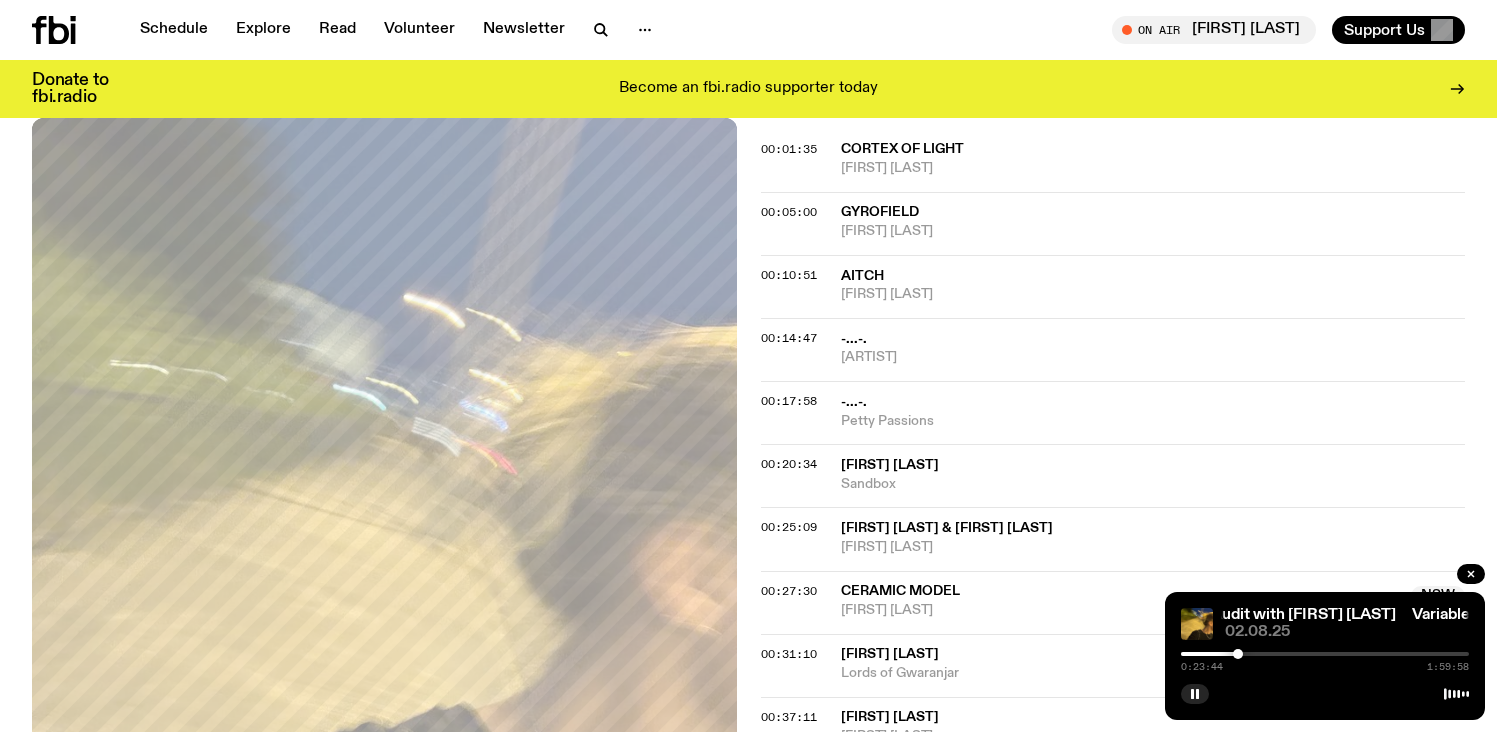 click at bounding box center (1238, 654) 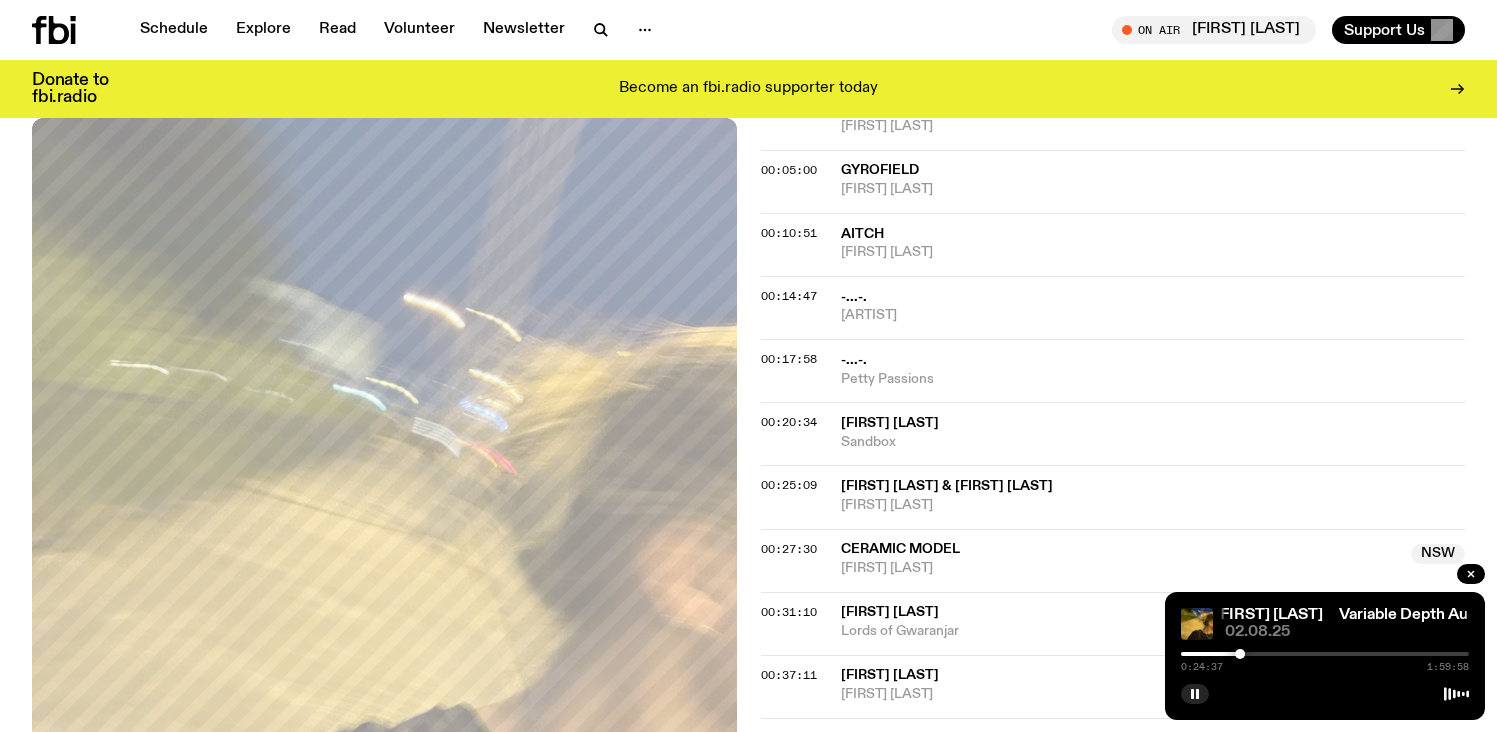 scroll, scrollTop: 952, scrollLeft: 0, axis: vertical 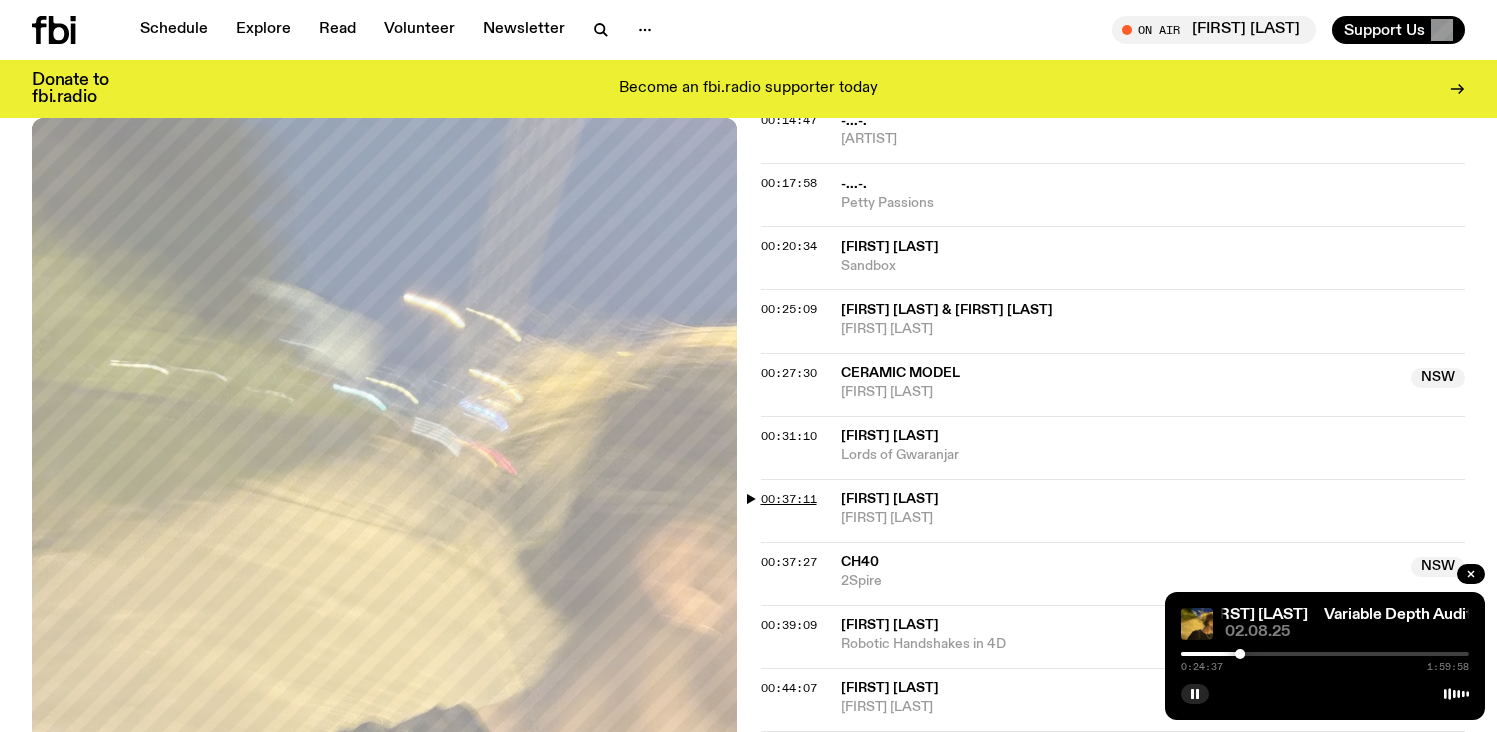 click on "00:37:11" at bounding box center [789, 499] 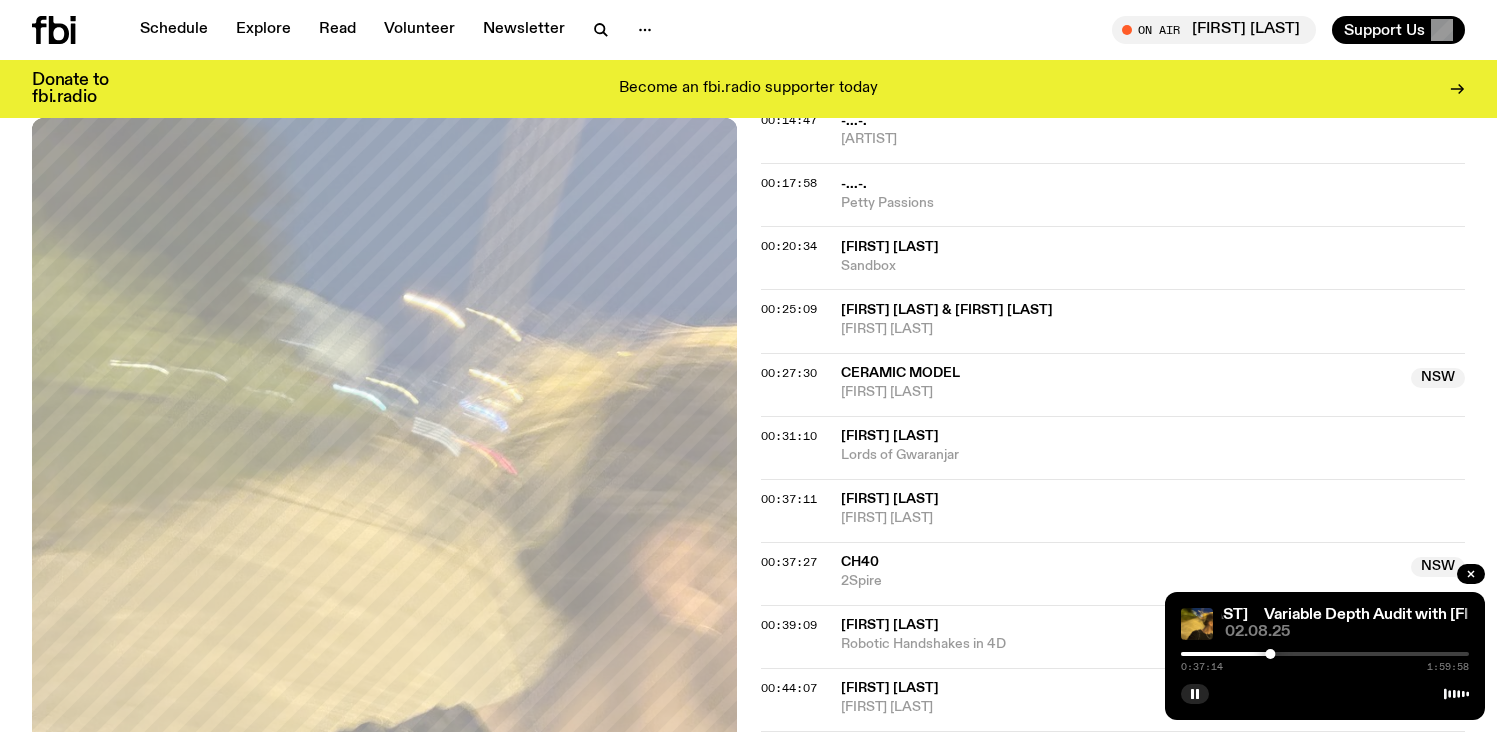 click at bounding box center [1270, 654] 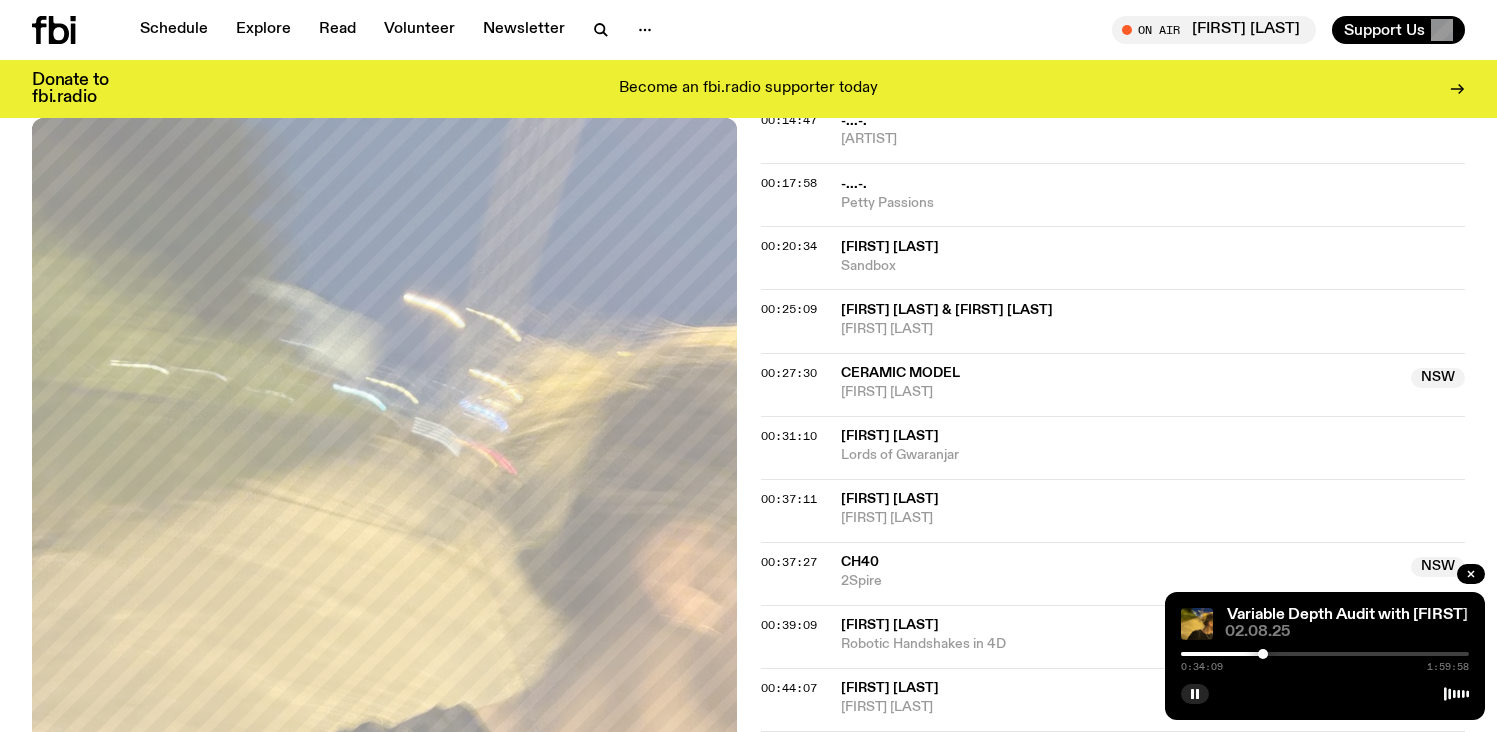 click at bounding box center (1263, 654) 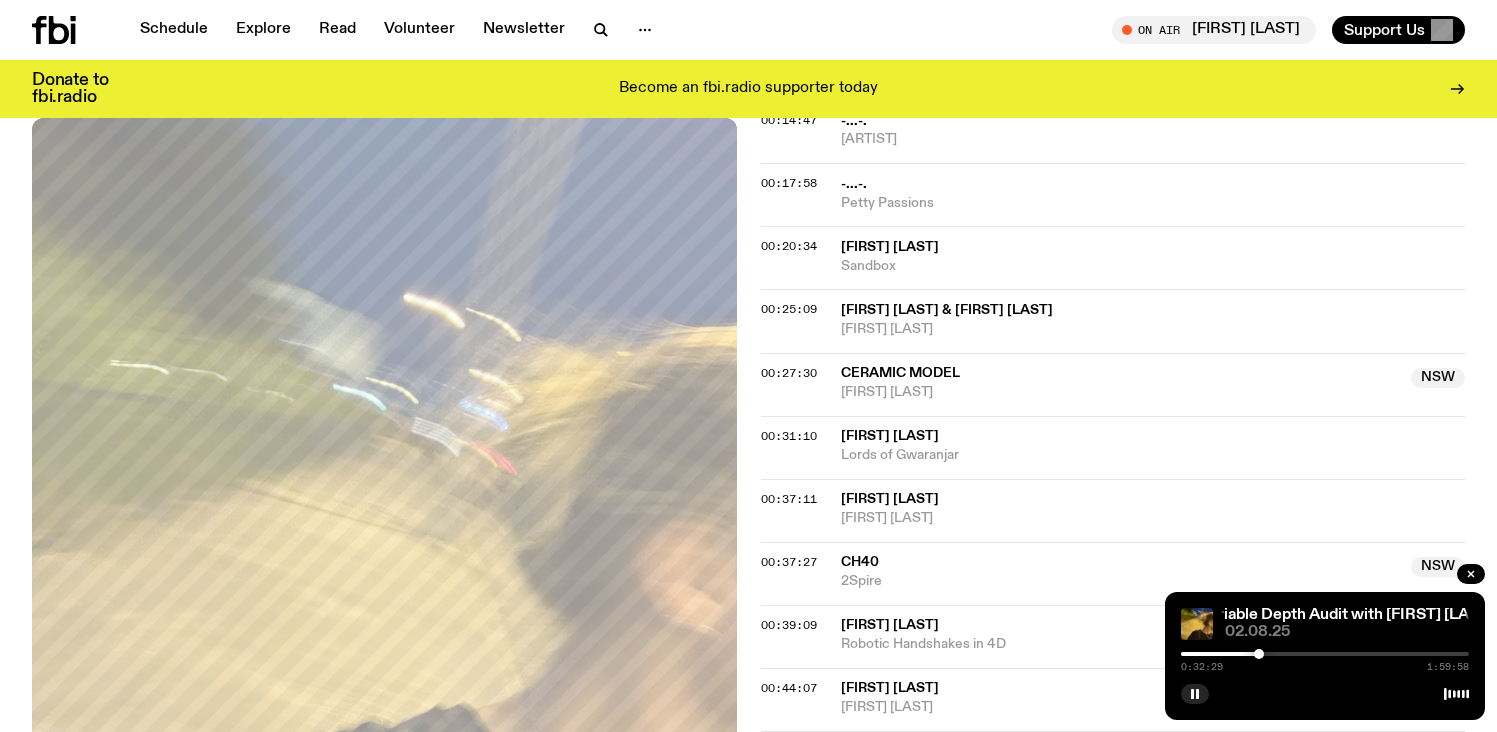 click at bounding box center [1259, 654] 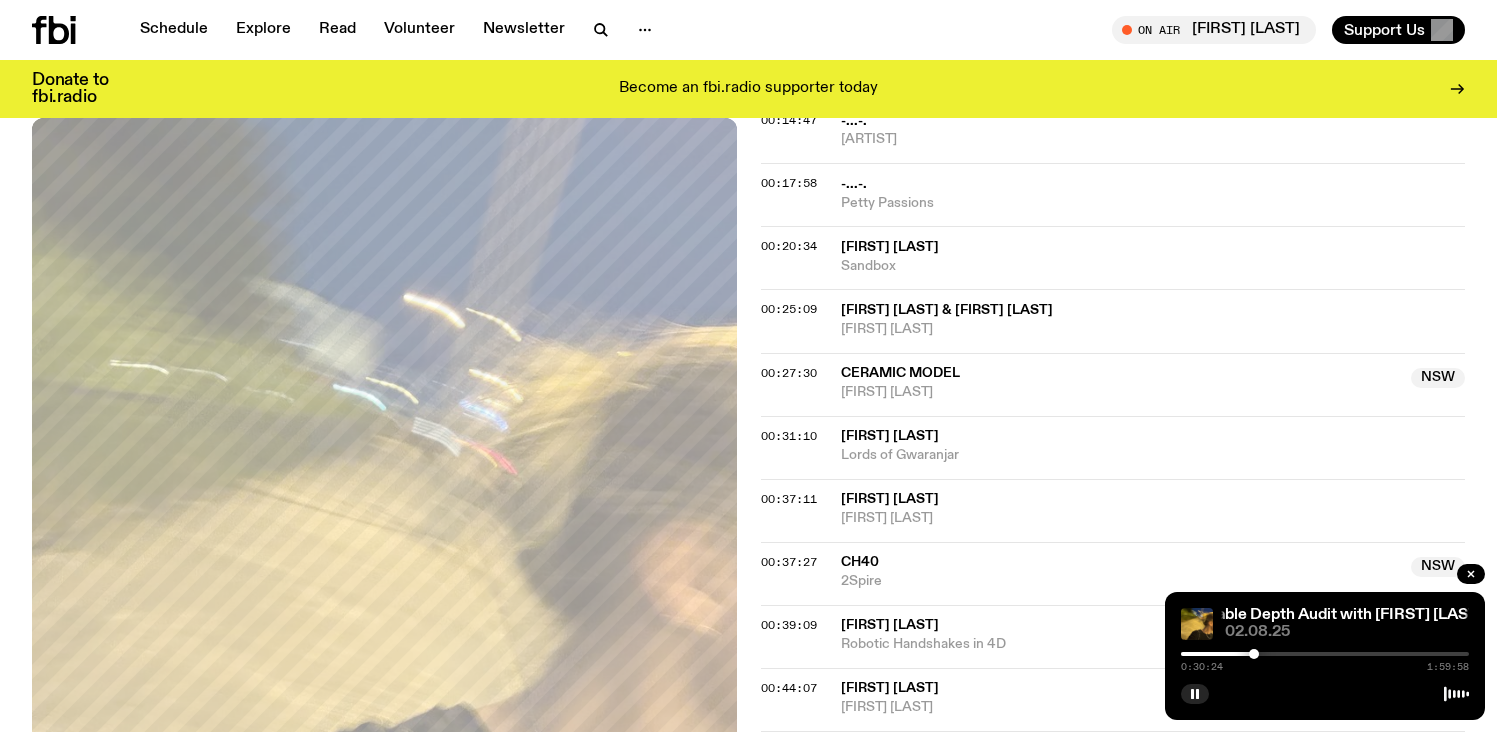 click at bounding box center [1254, 654] 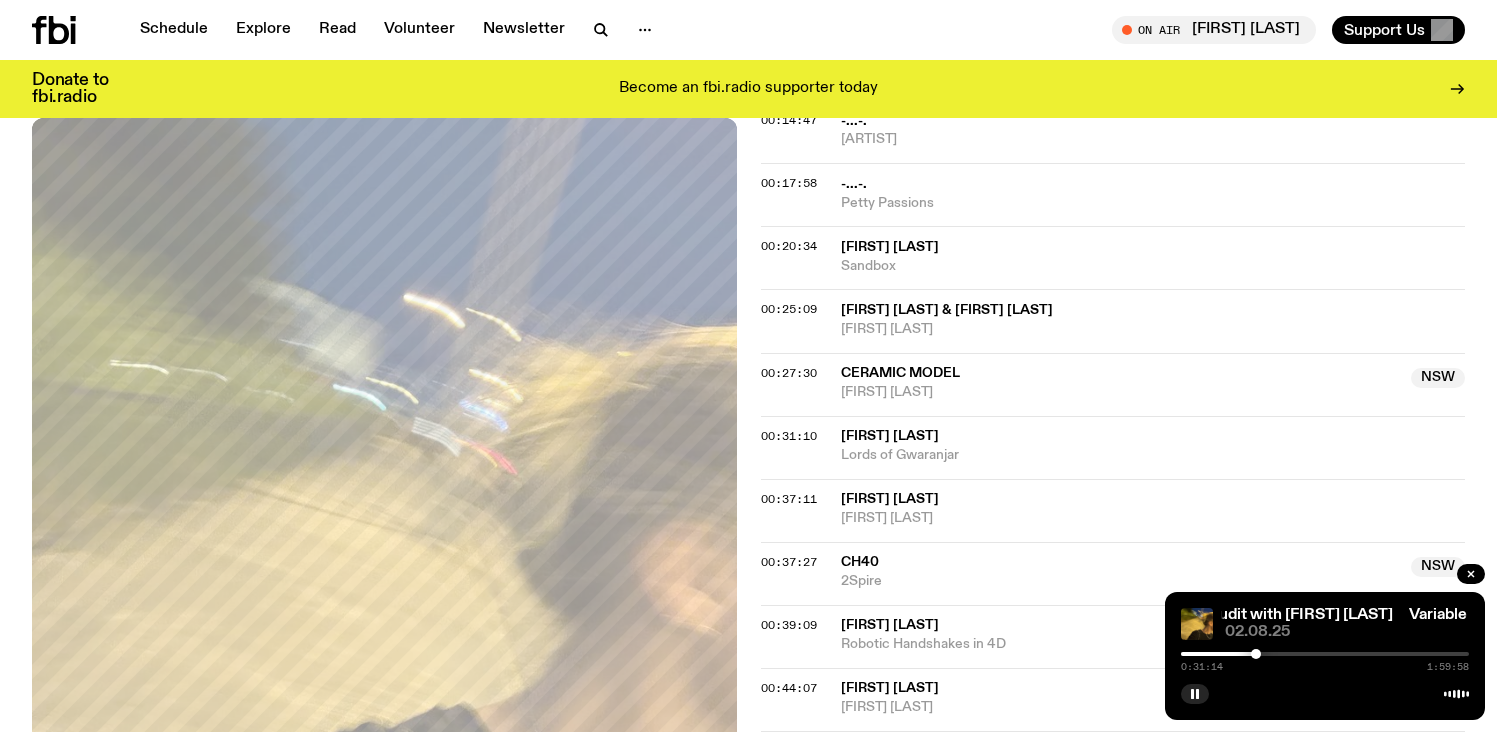 click at bounding box center (1256, 654) 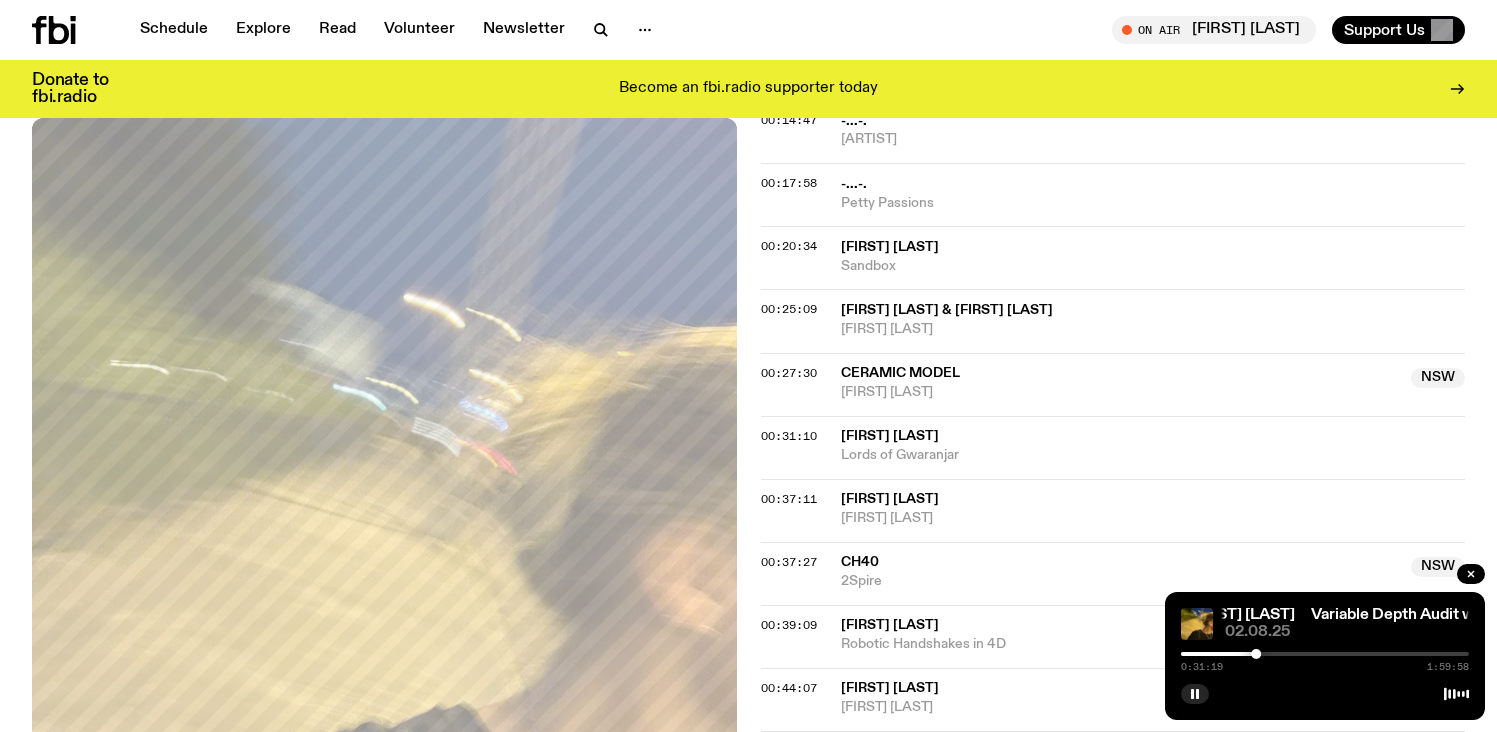 click at bounding box center (1256, 654) 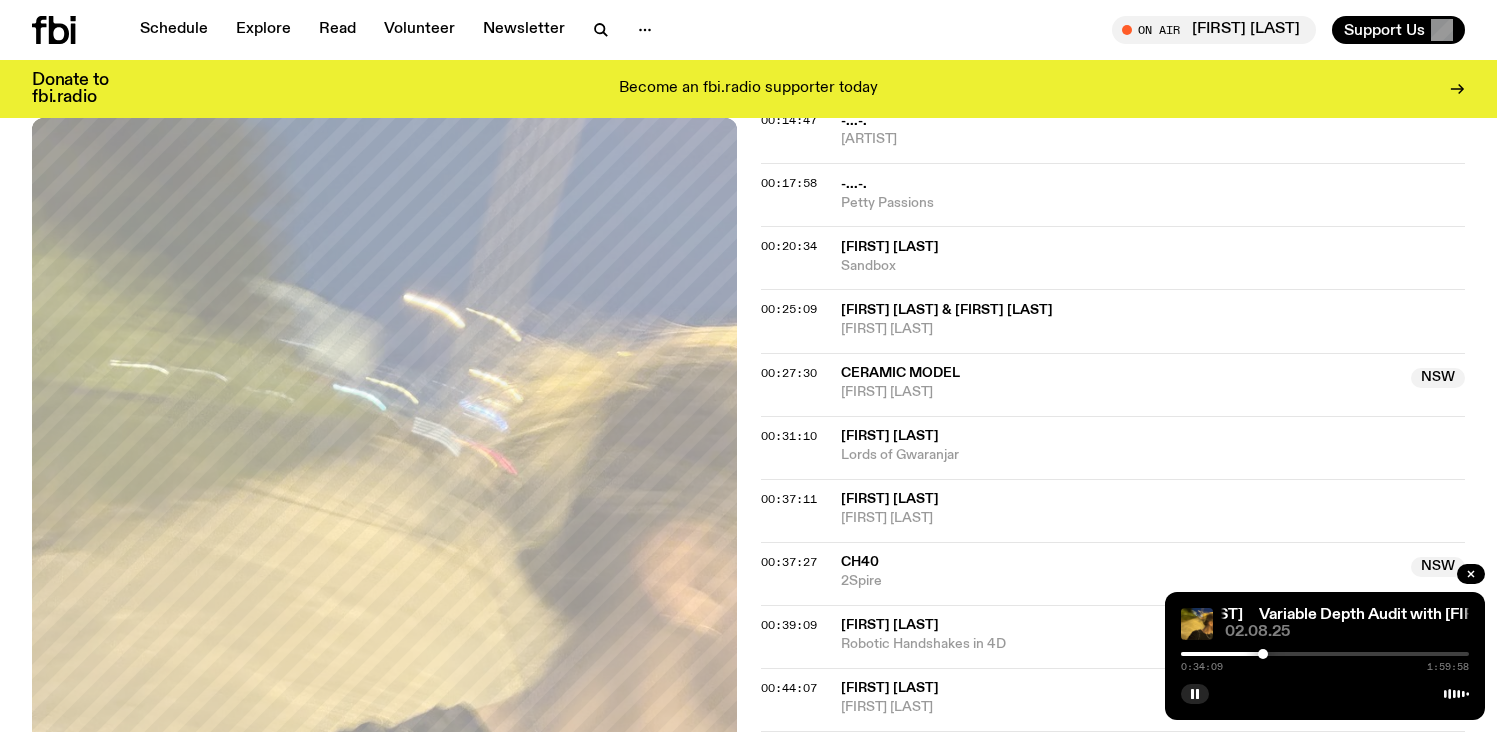 click at bounding box center (1263, 654) 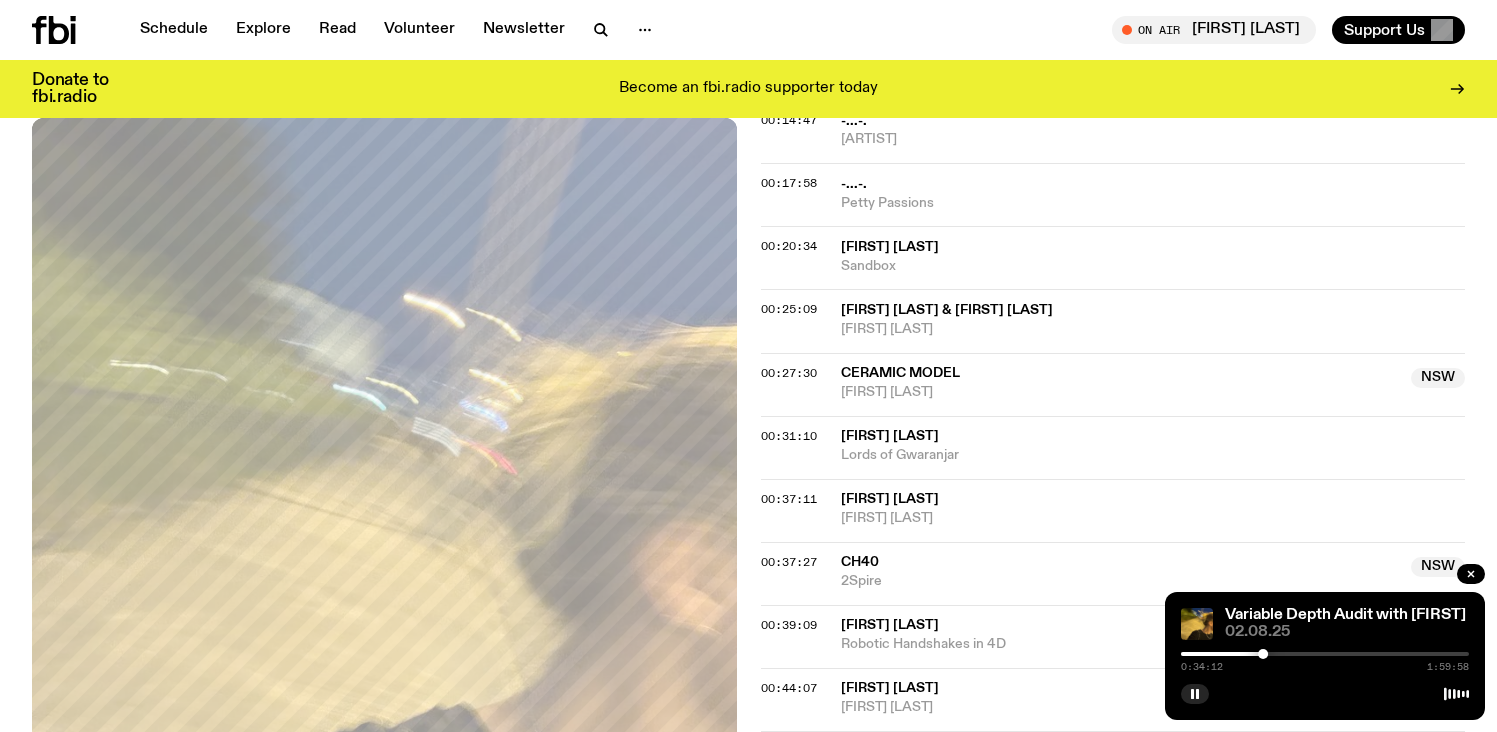 click at bounding box center [1325, 654] 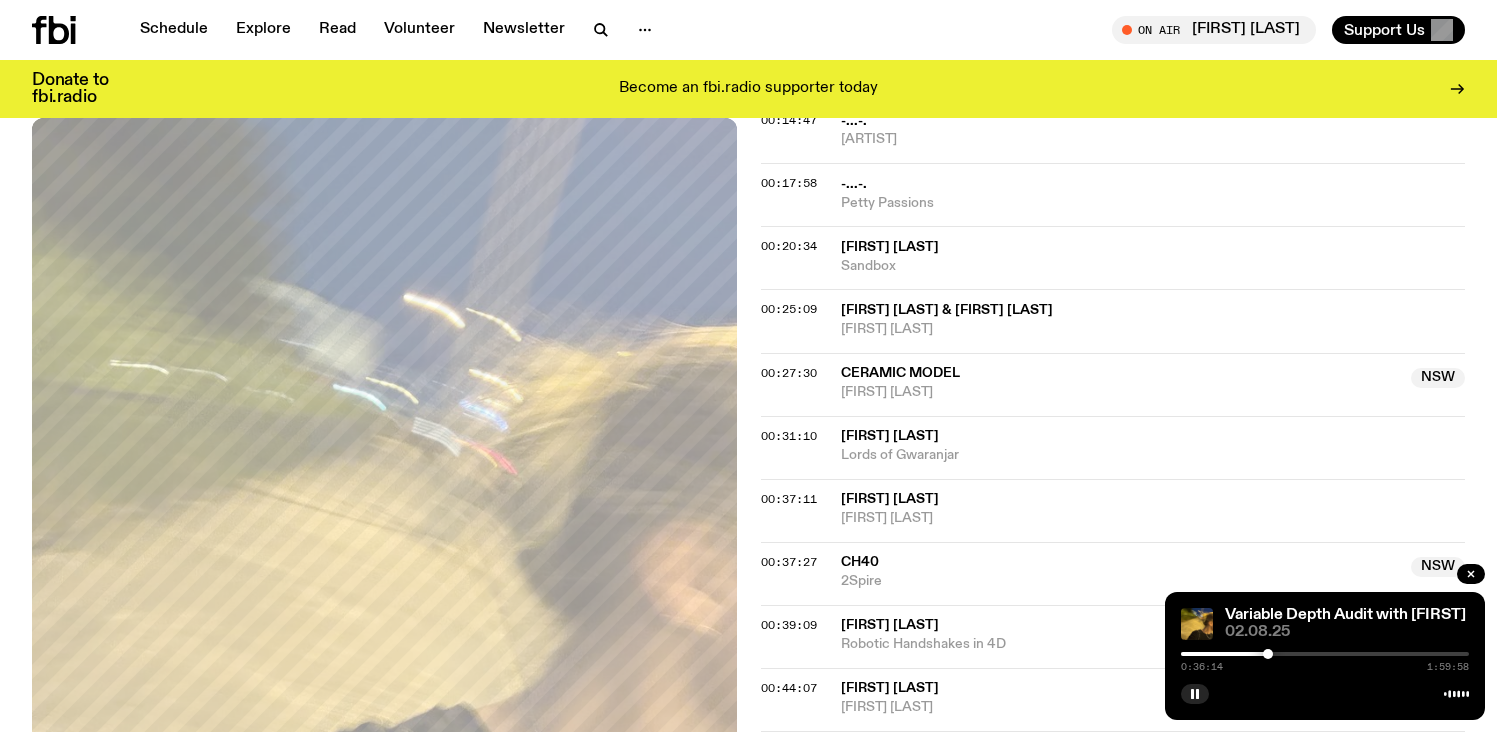 scroll, scrollTop: 1364, scrollLeft: 0, axis: vertical 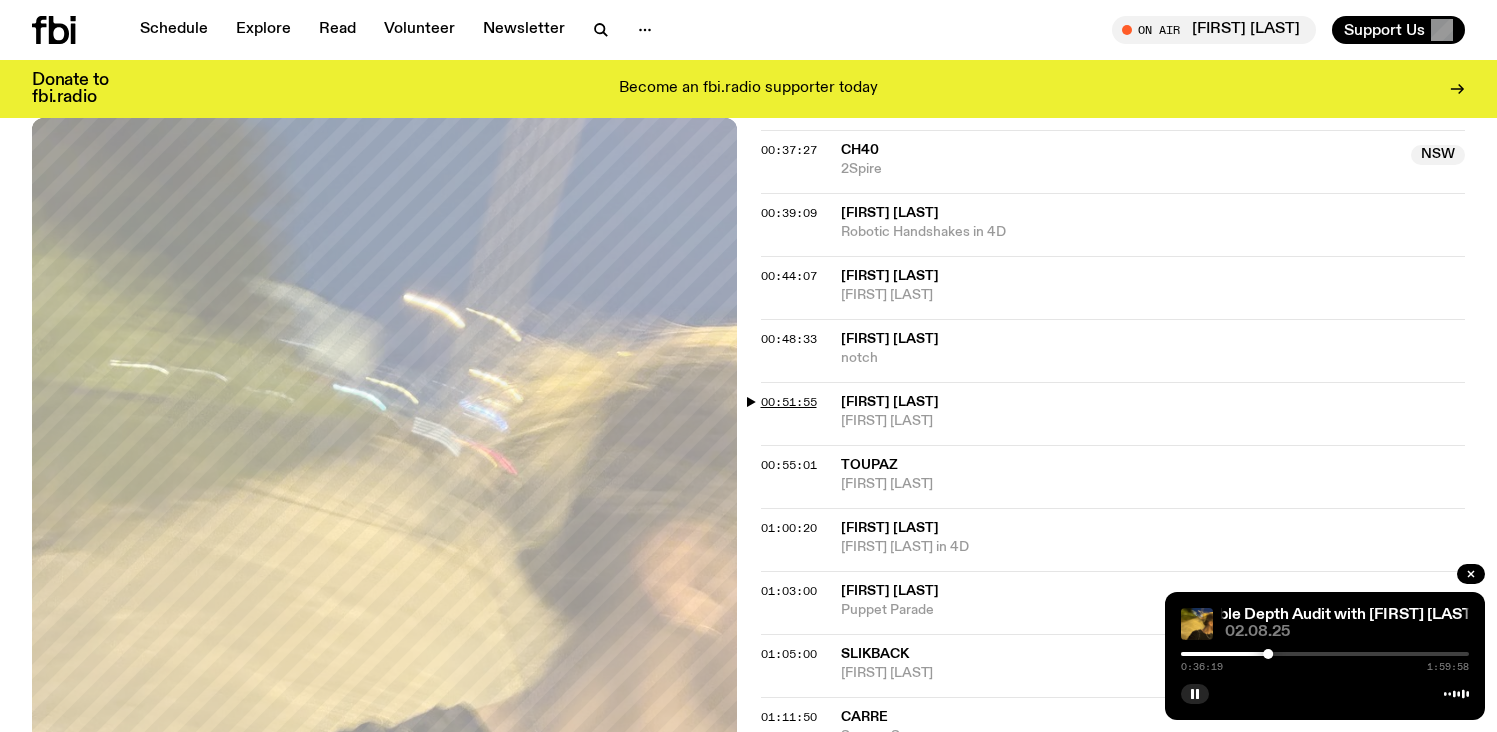 click on "00:51:55" at bounding box center (789, 402) 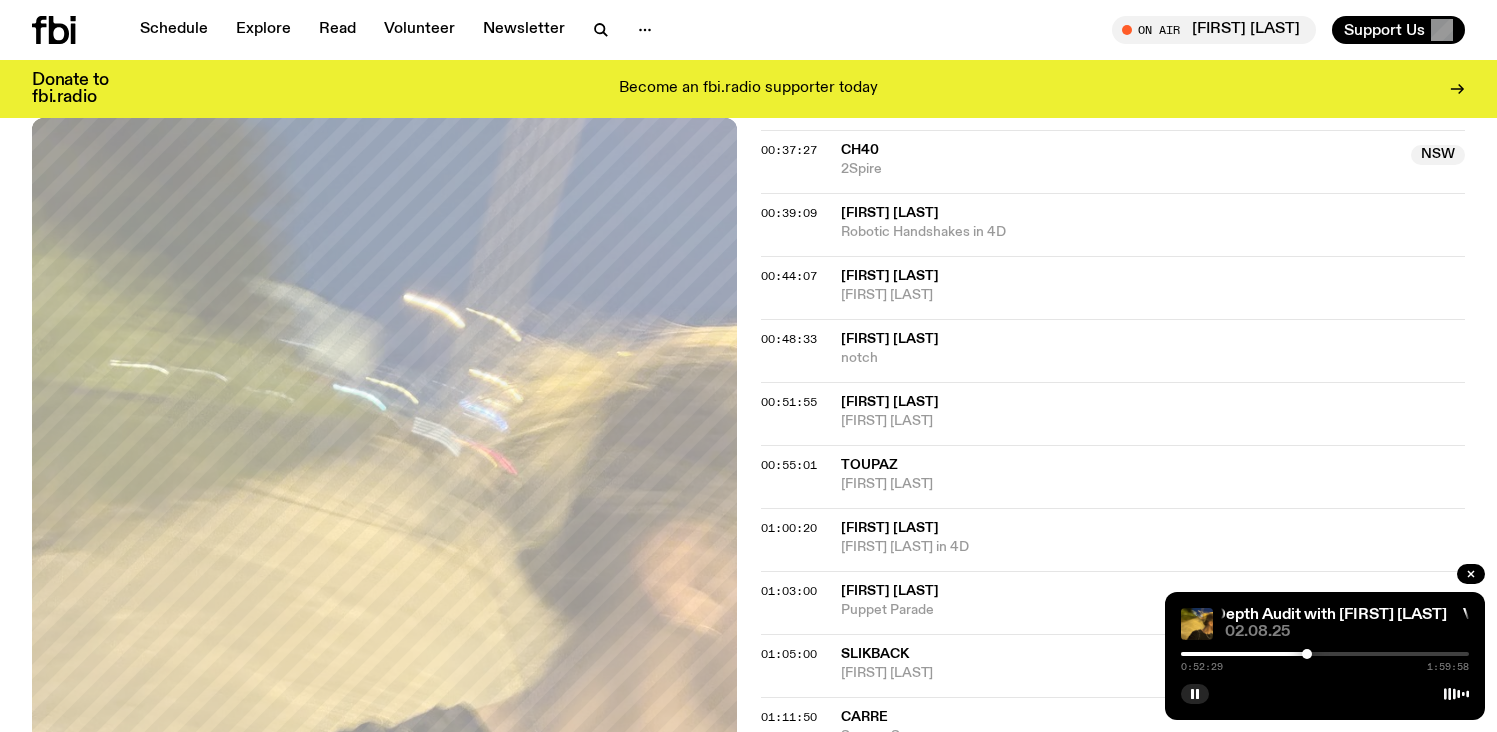 click at bounding box center [1307, 654] 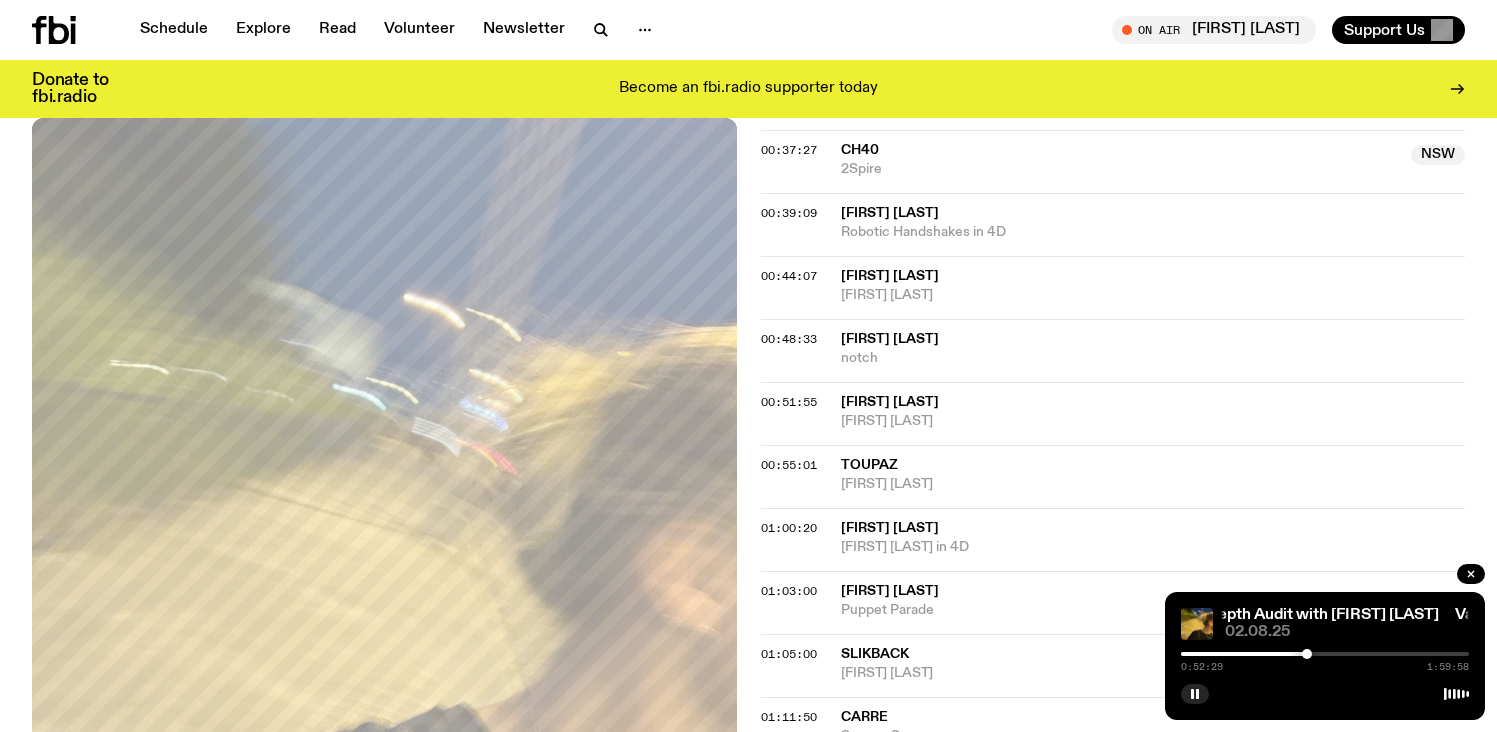 click at bounding box center (1325, 654) 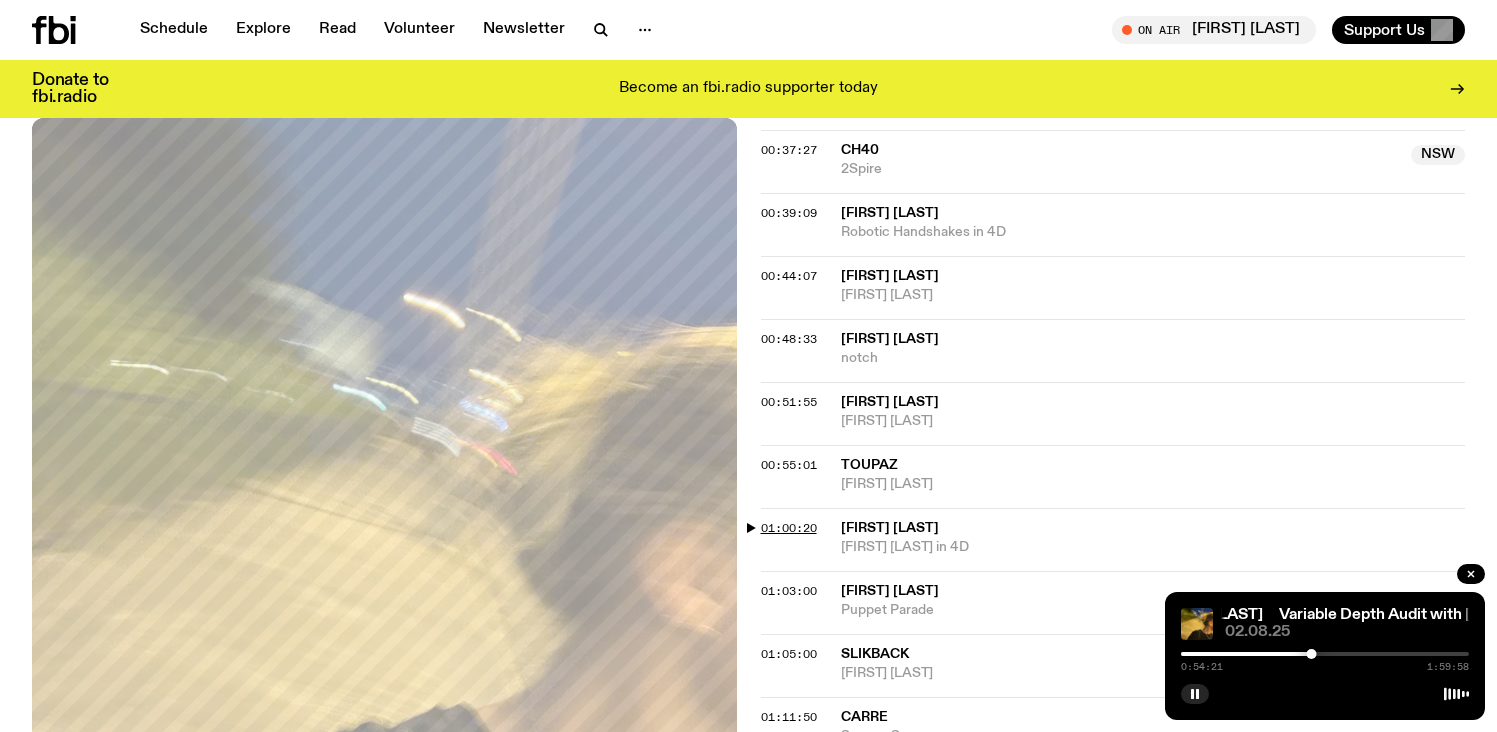 click on "01:00:20" at bounding box center [789, 528] 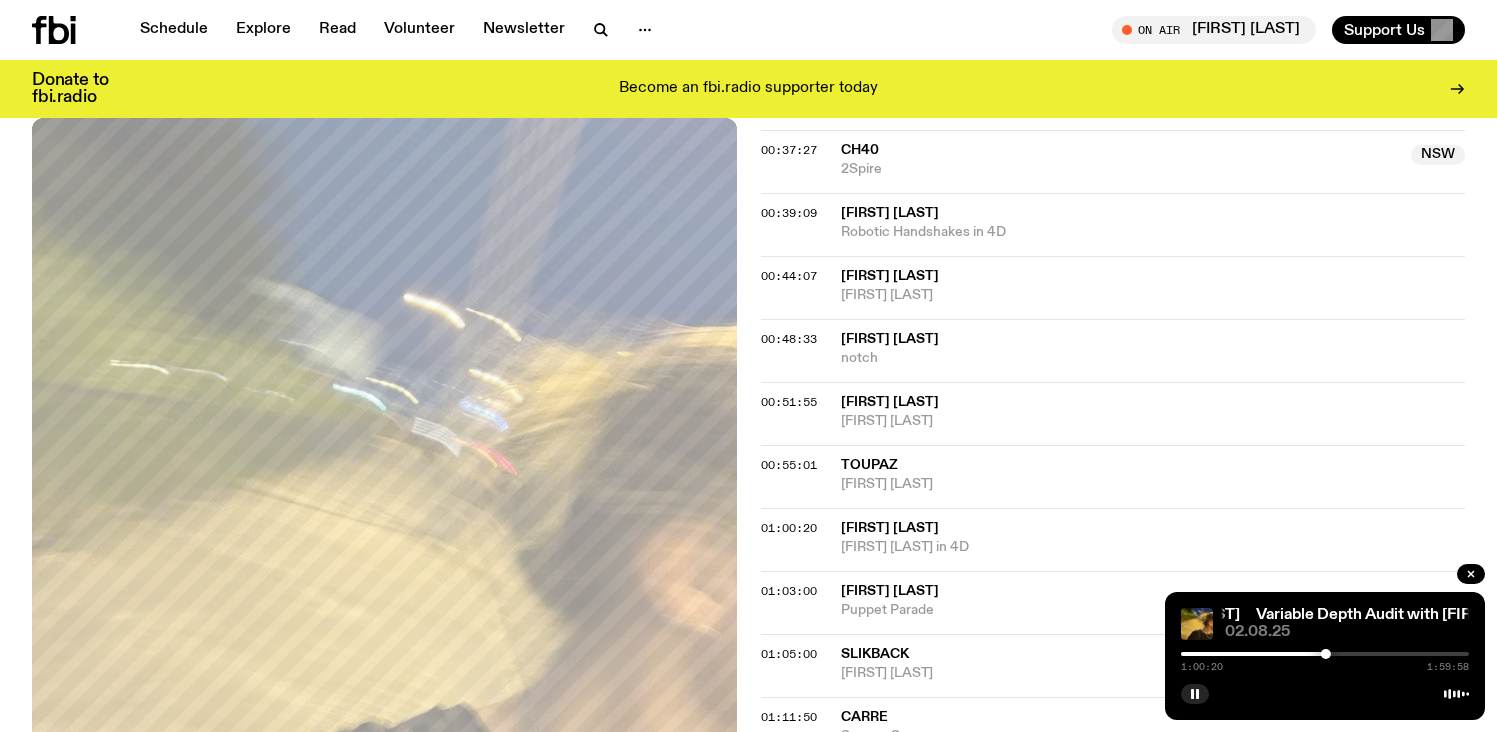 click at bounding box center (1326, 654) 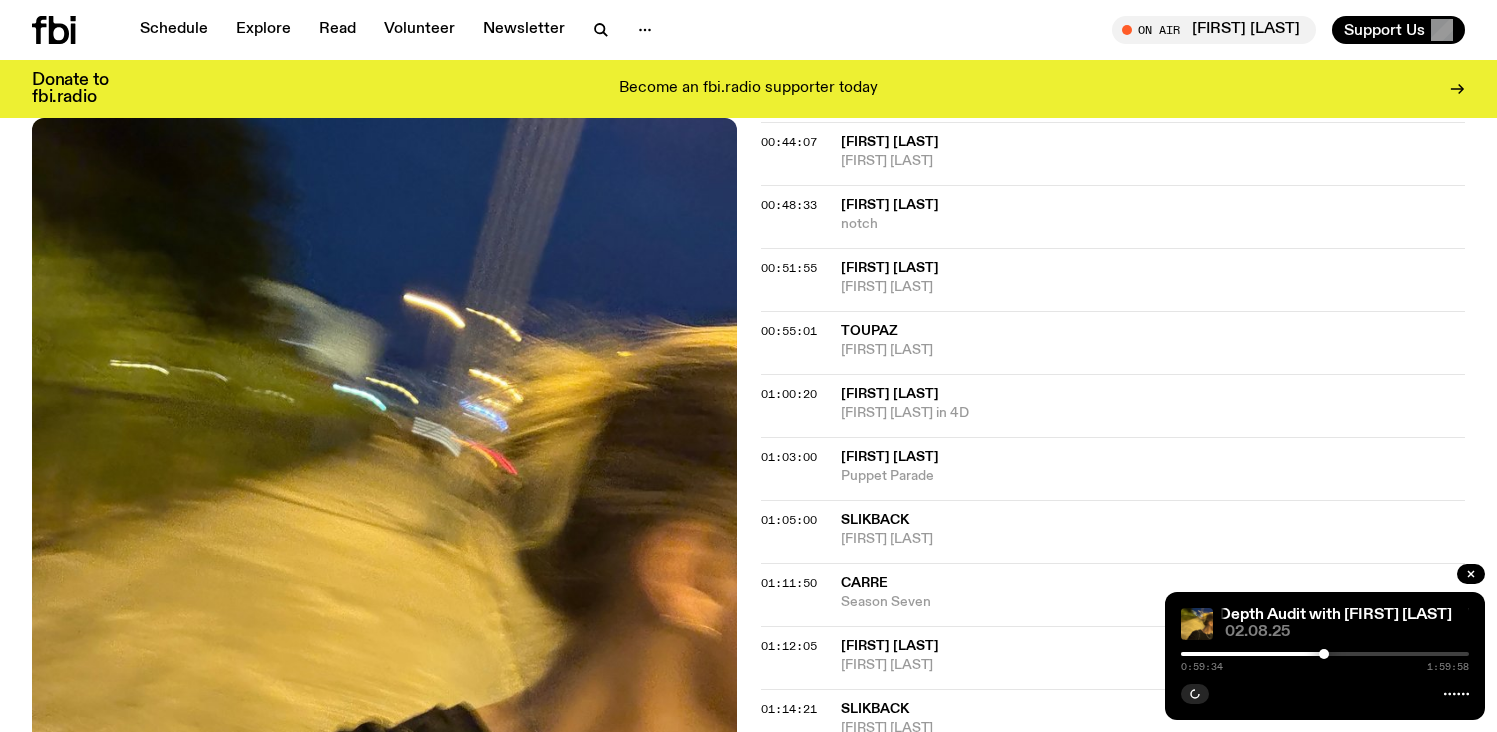scroll, scrollTop: 1537, scrollLeft: 0, axis: vertical 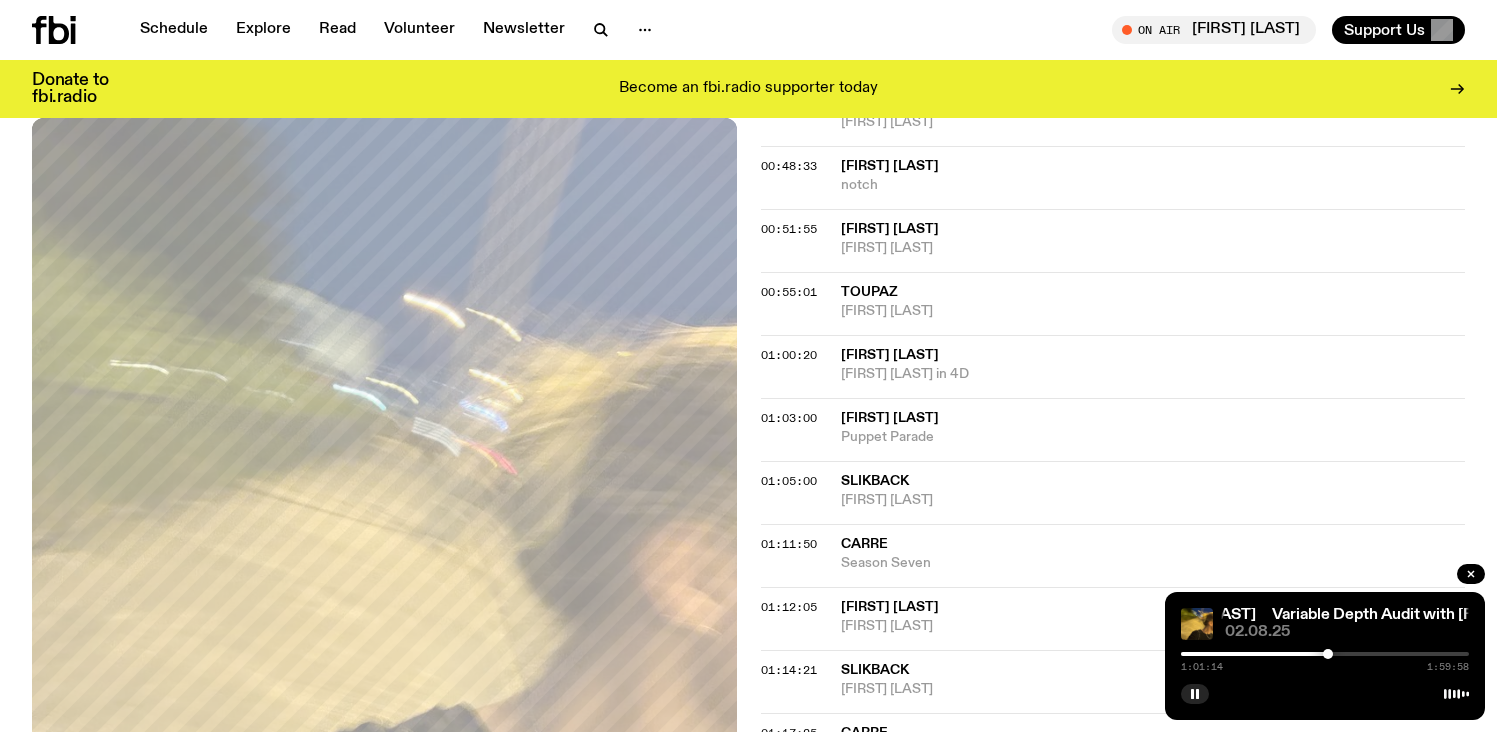 click at bounding box center (1328, 654) 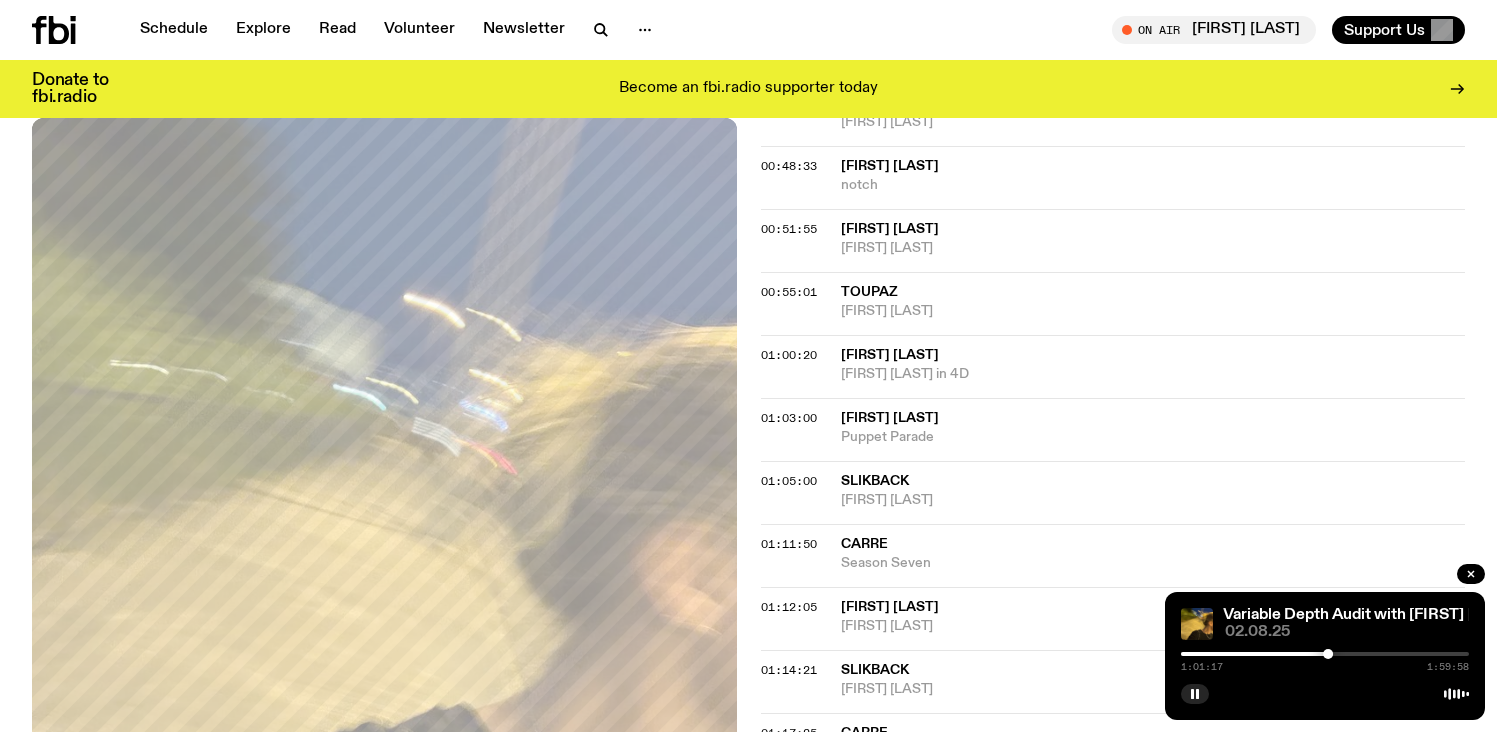 click at bounding box center [1328, 654] 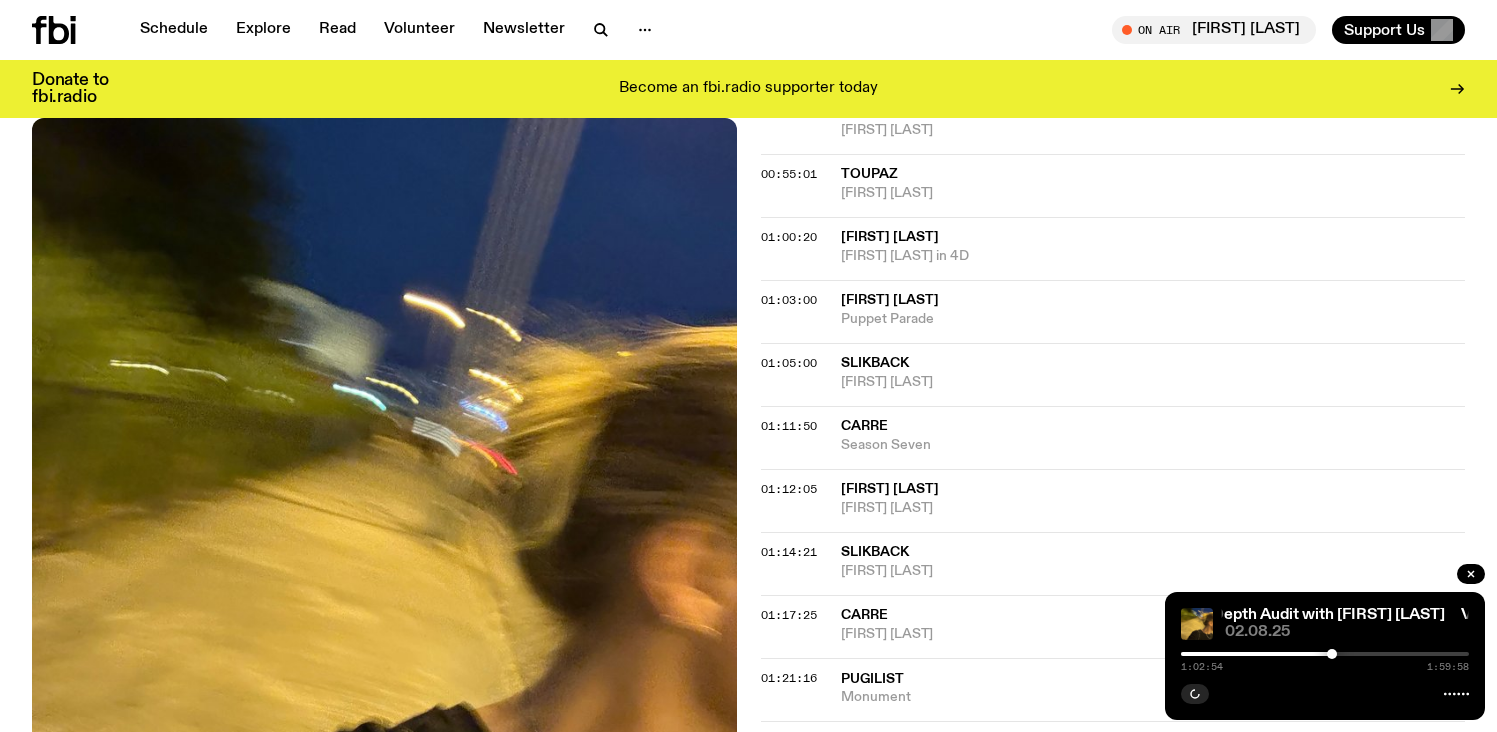 scroll, scrollTop: 1658, scrollLeft: 0, axis: vertical 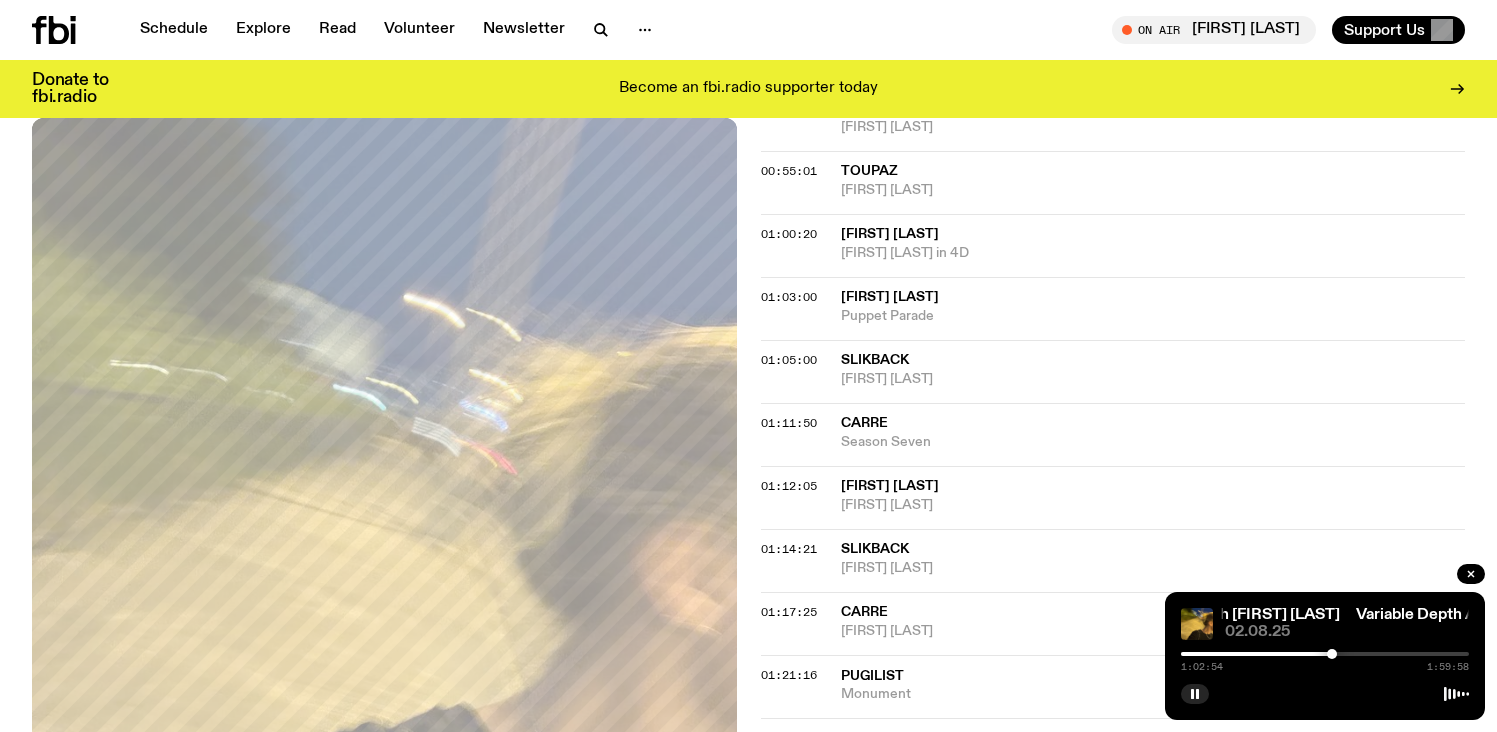 click at bounding box center [1332, 654] 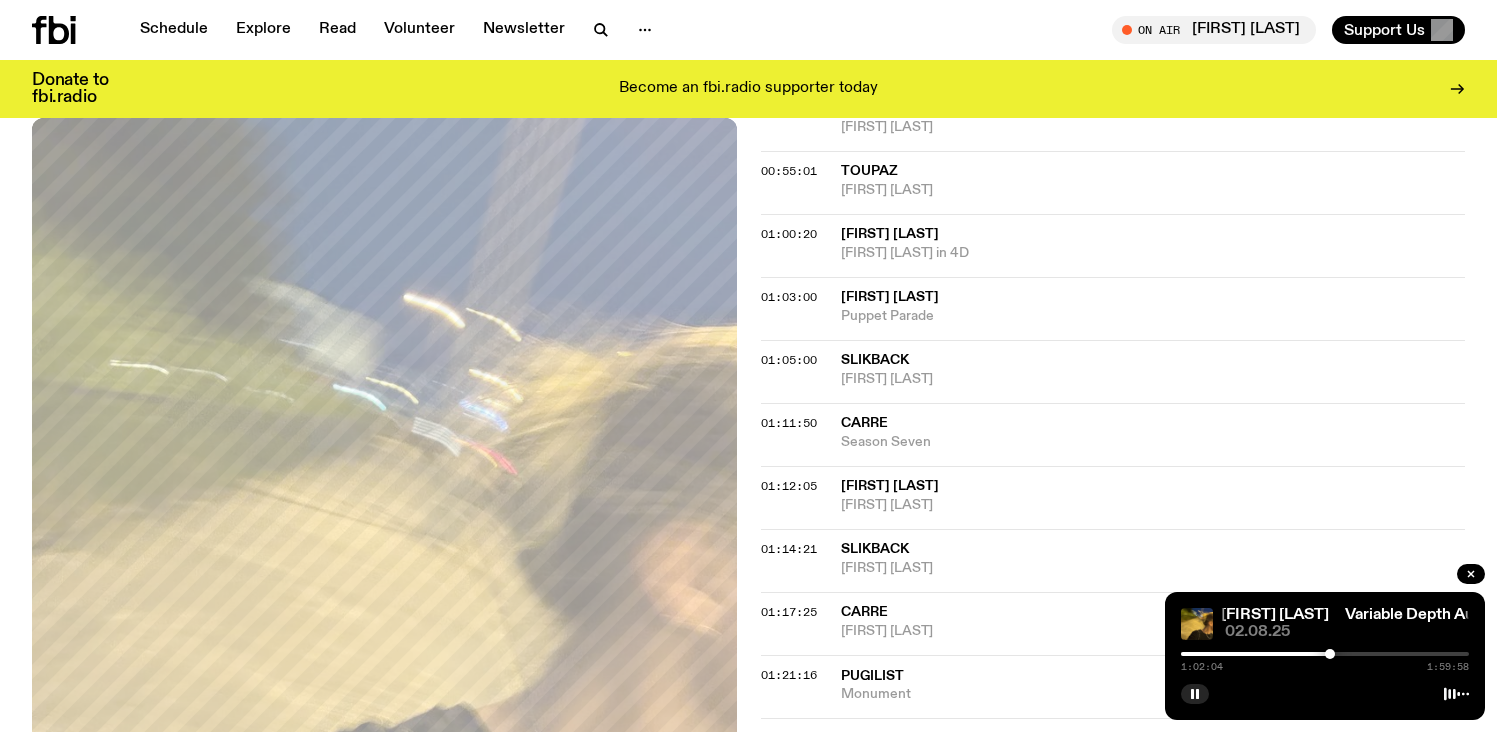 click at bounding box center (1330, 654) 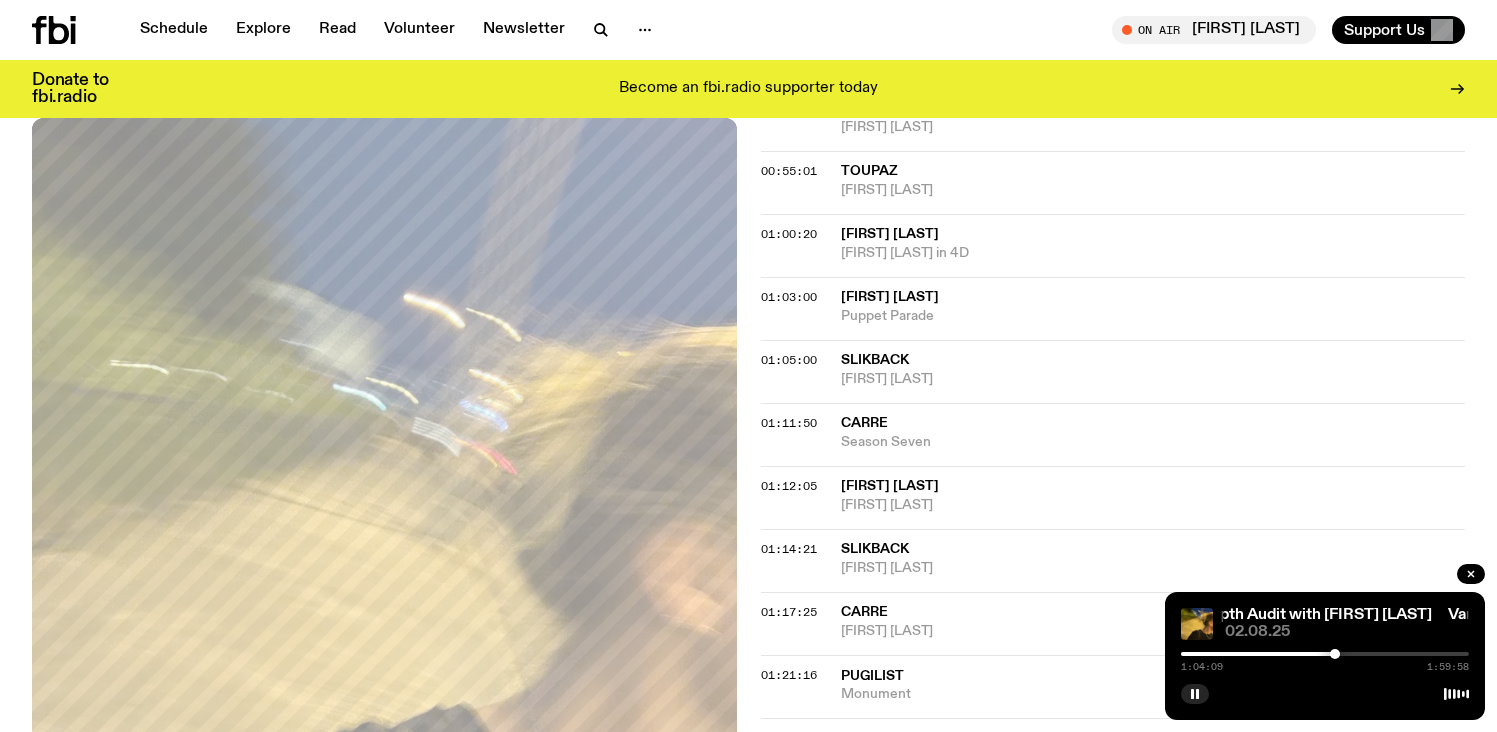 click at bounding box center [1335, 654] 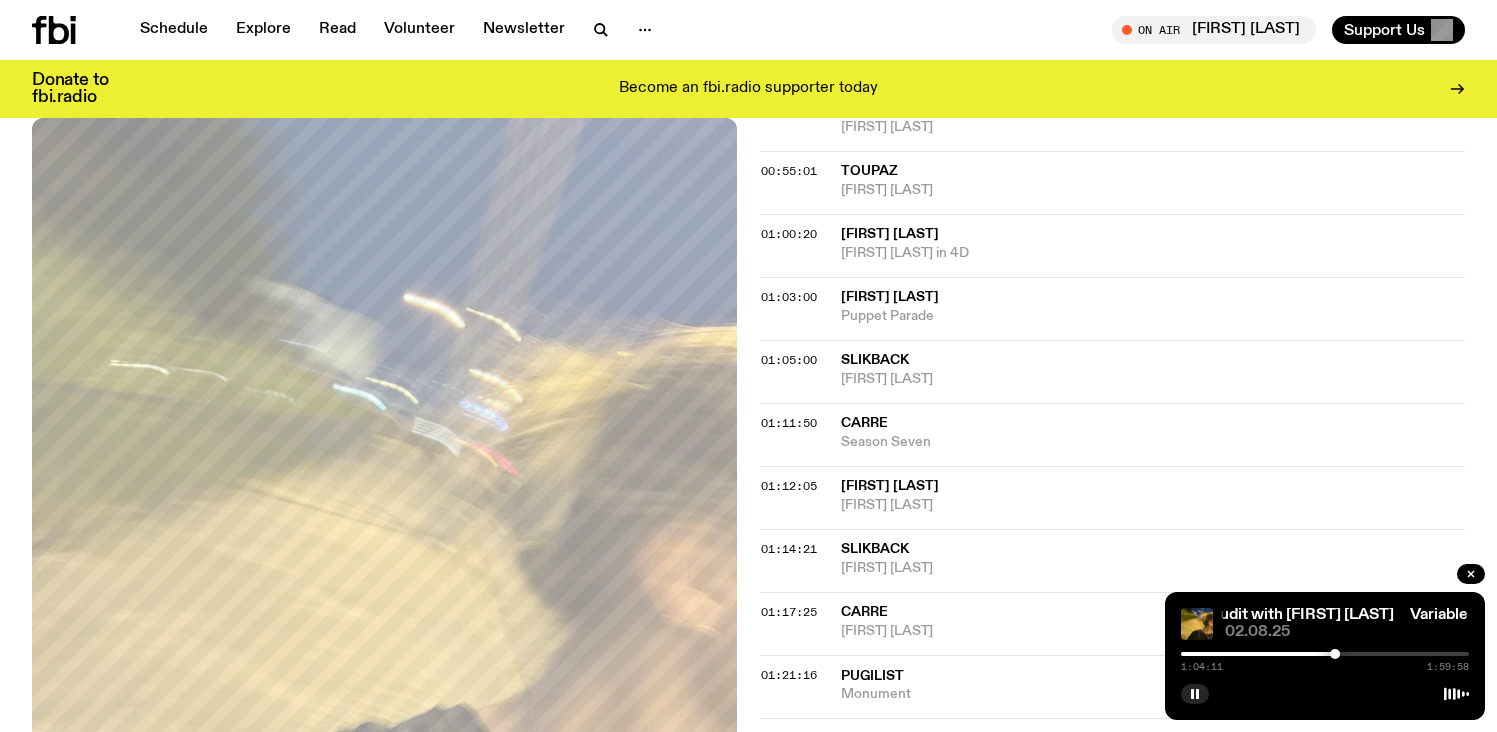 click at bounding box center [1335, 654] 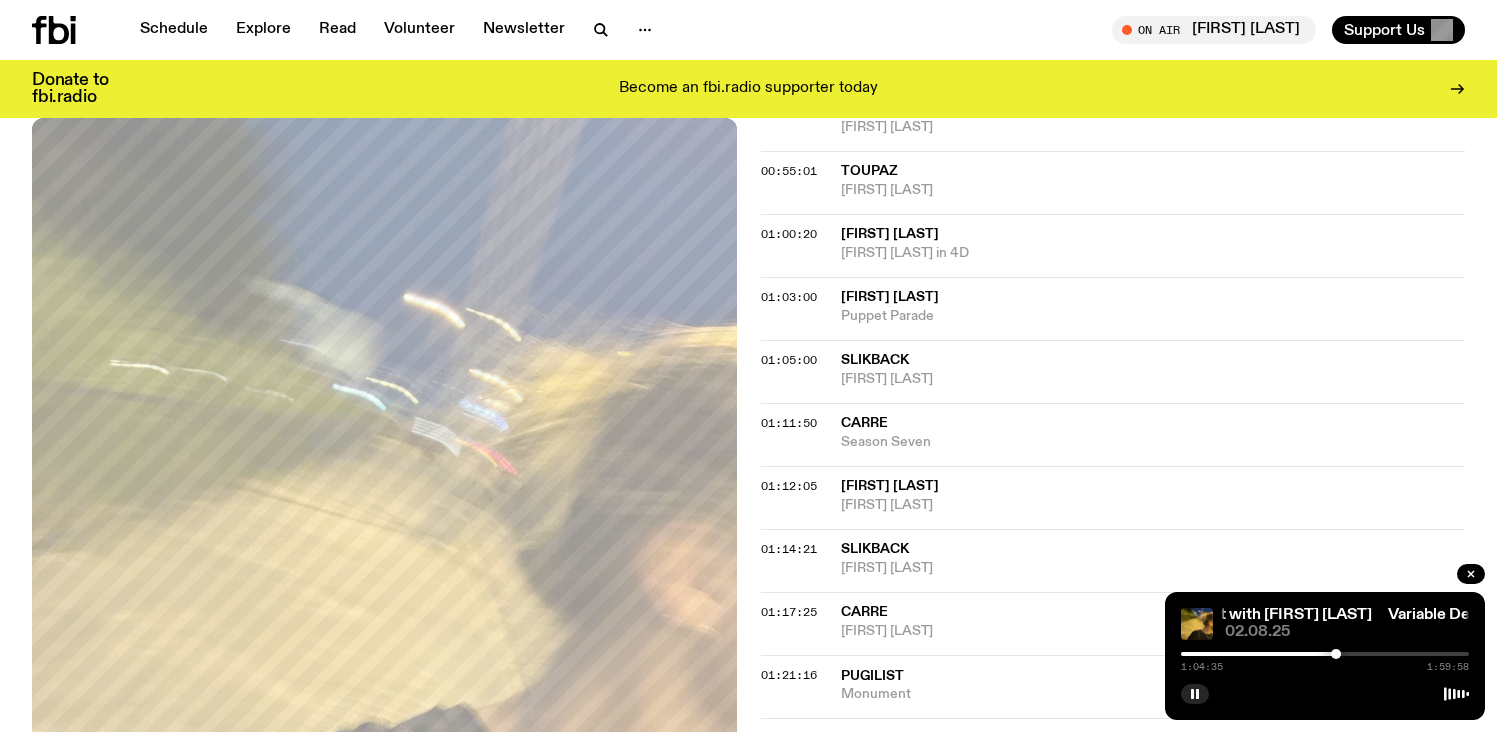 click at bounding box center [1325, 654] 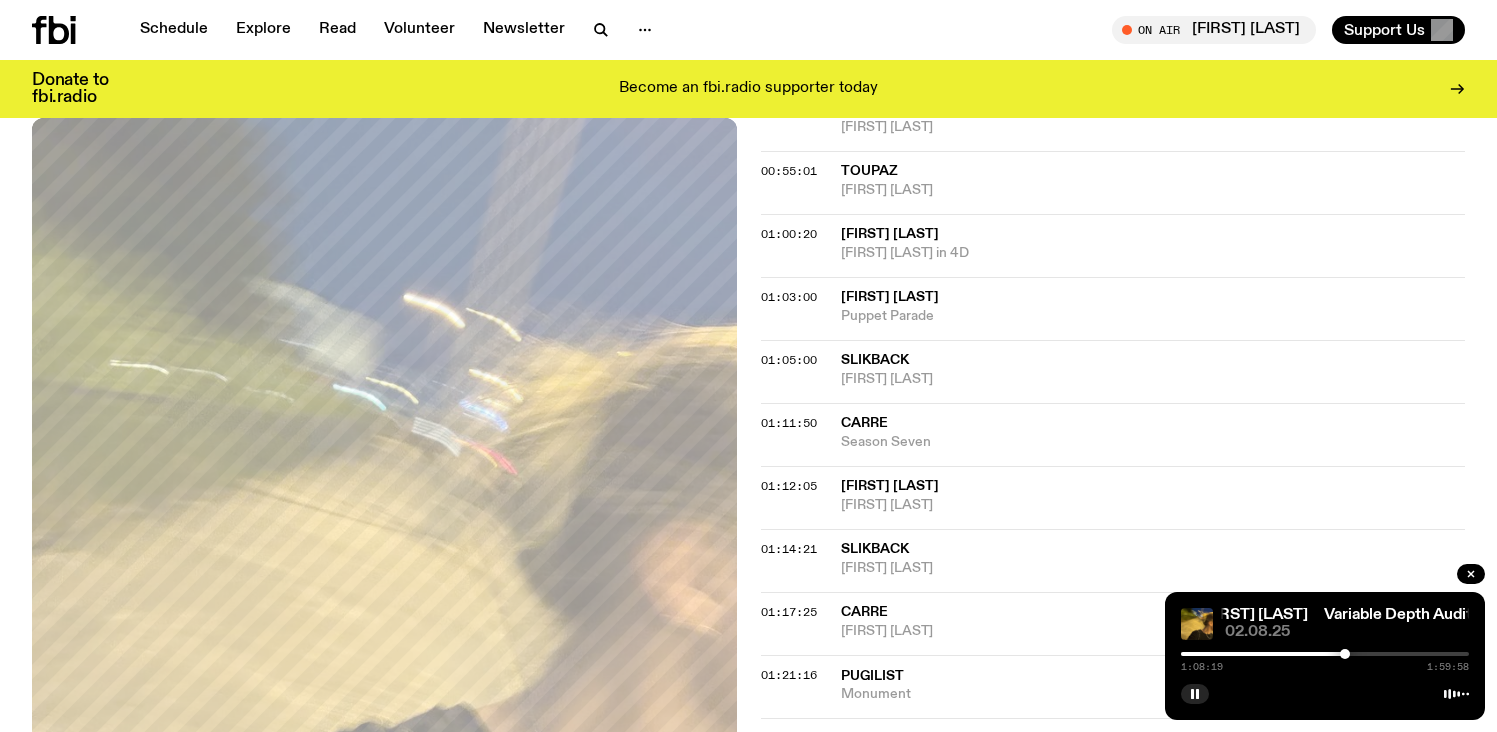 click at bounding box center [1345, 654] 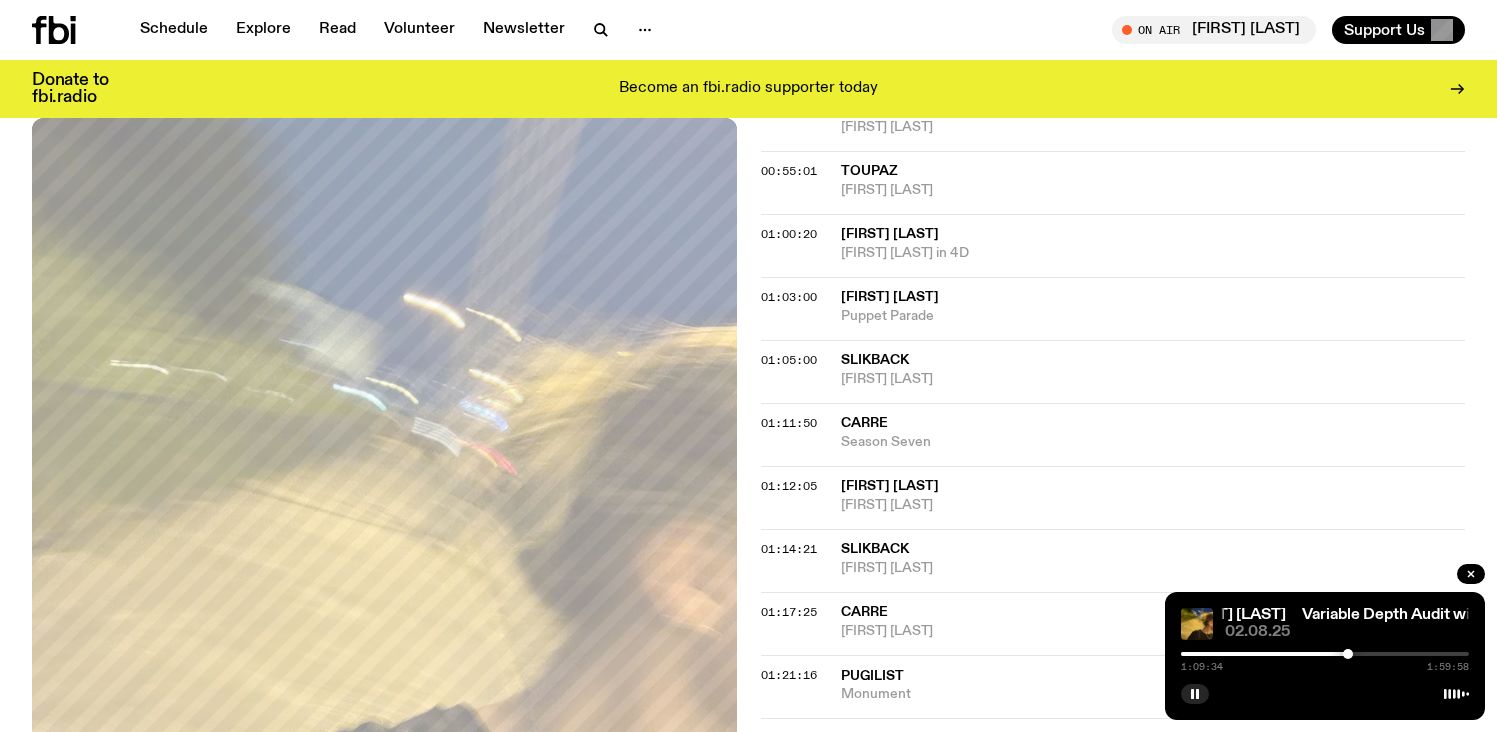 click at bounding box center [1348, 654] 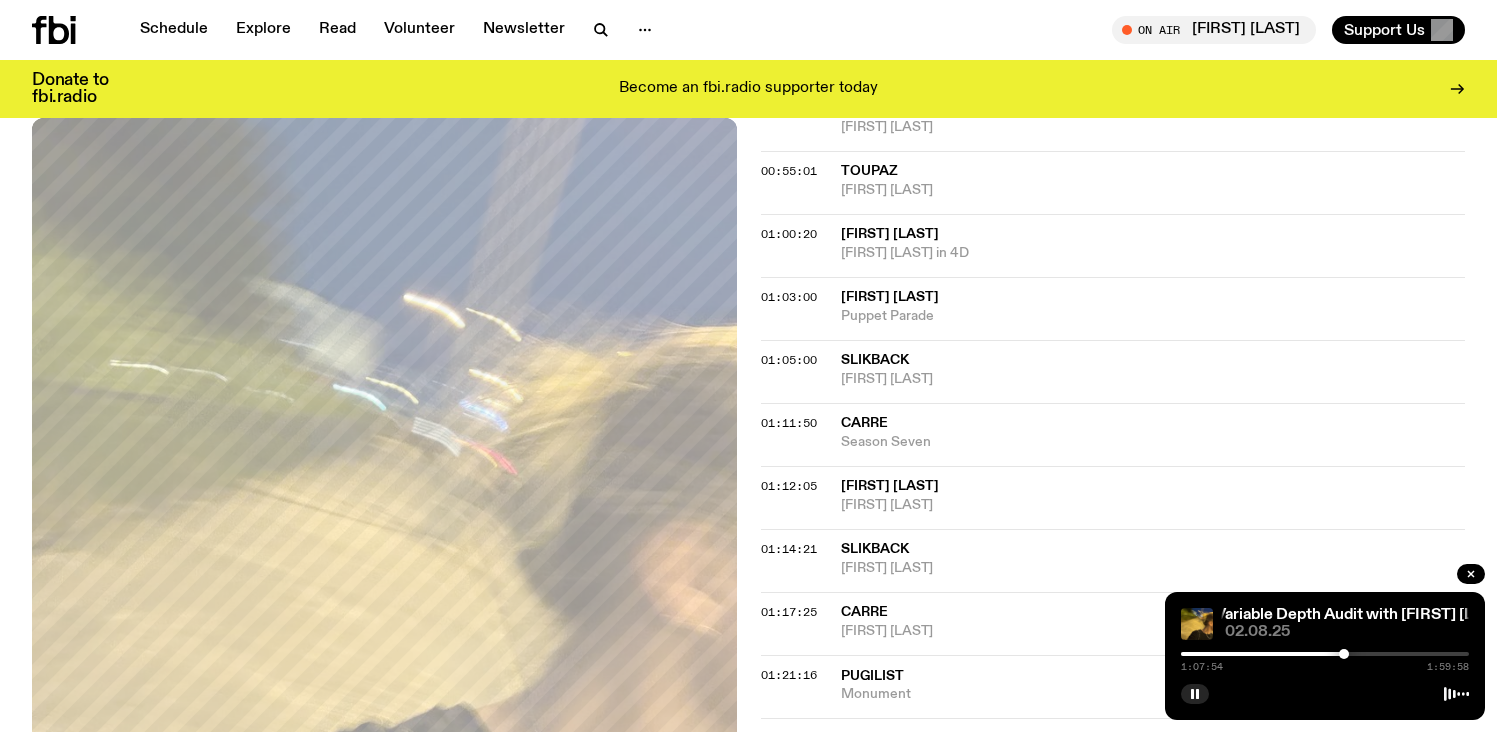 click at bounding box center [1344, 654] 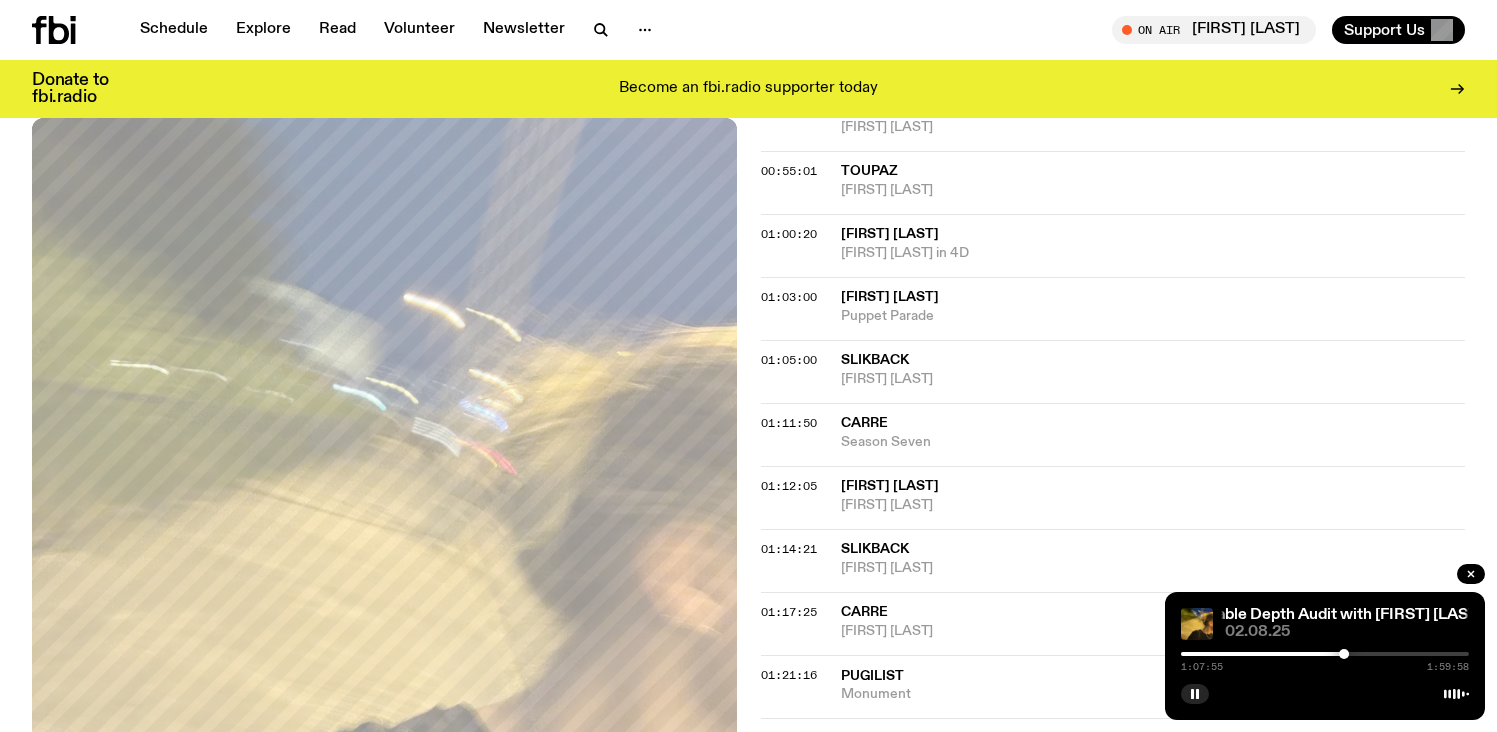 click at bounding box center [1344, 654] 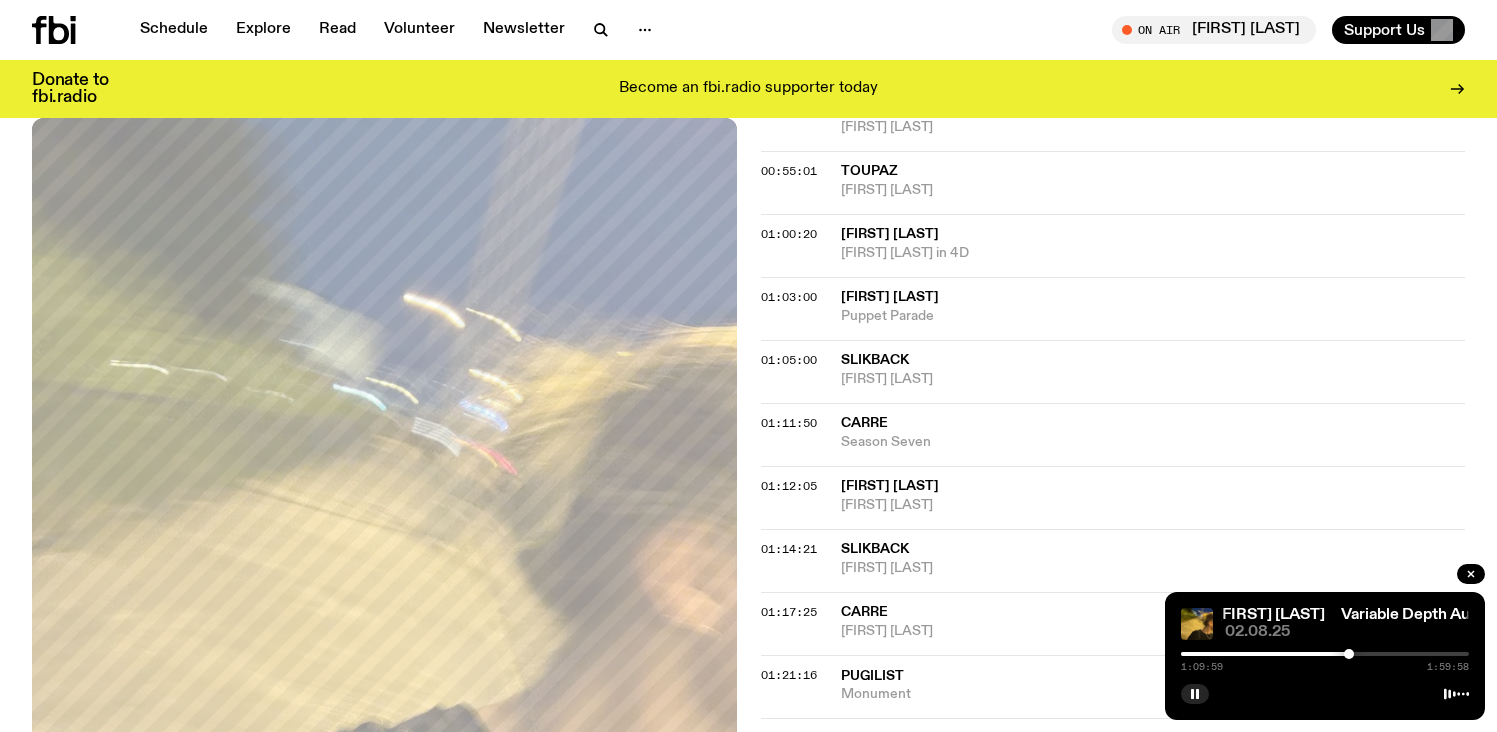 click at bounding box center [1349, 654] 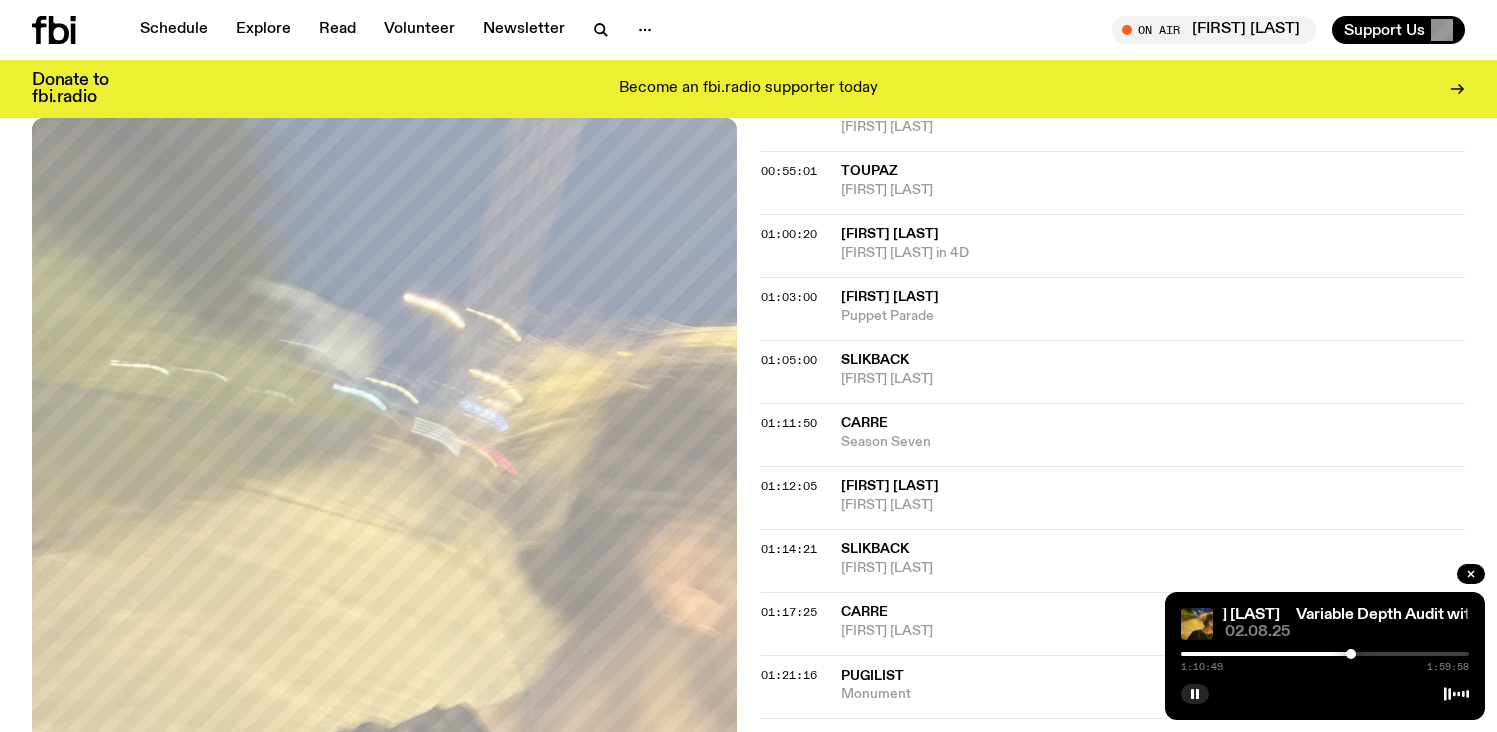 click at bounding box center (1351, 654) 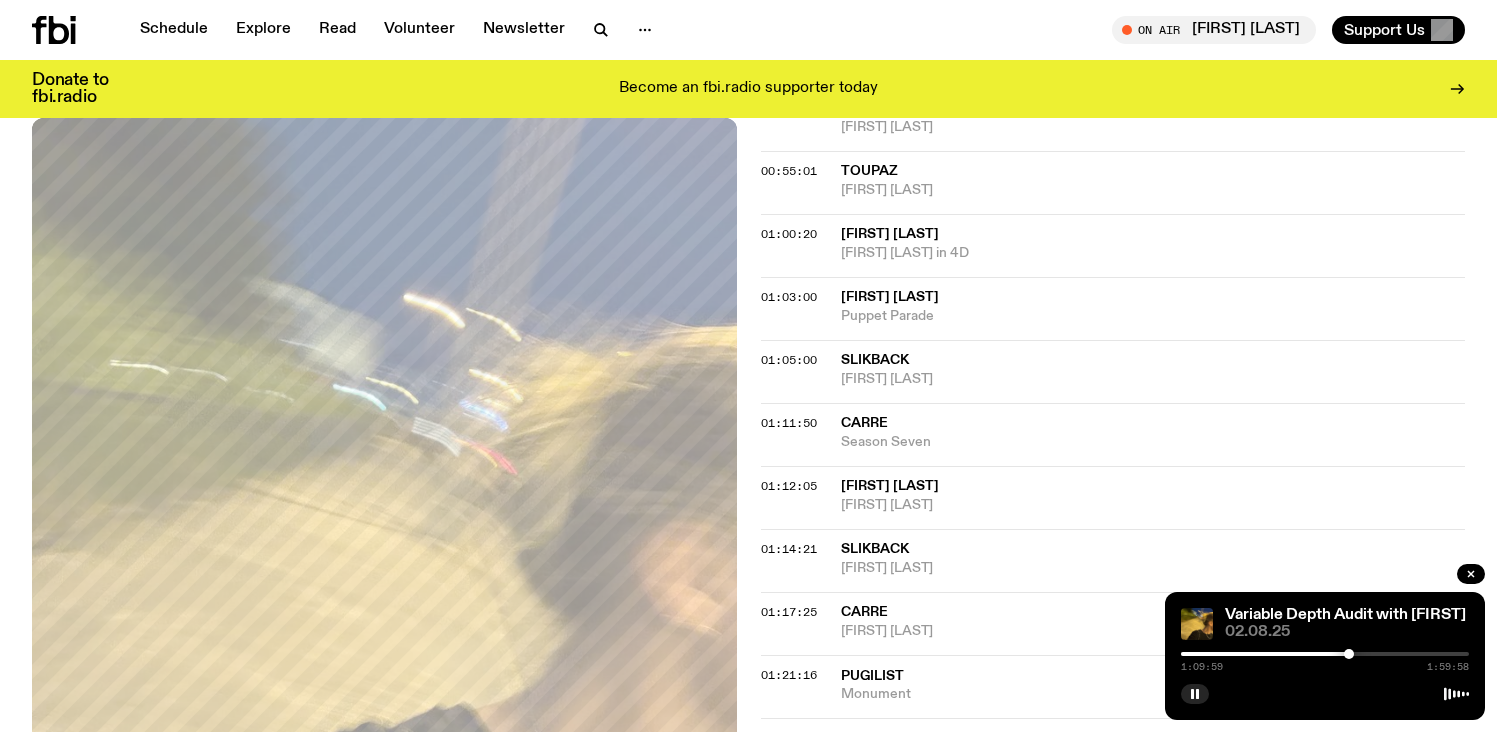 click at bounding box center [1349, 654] 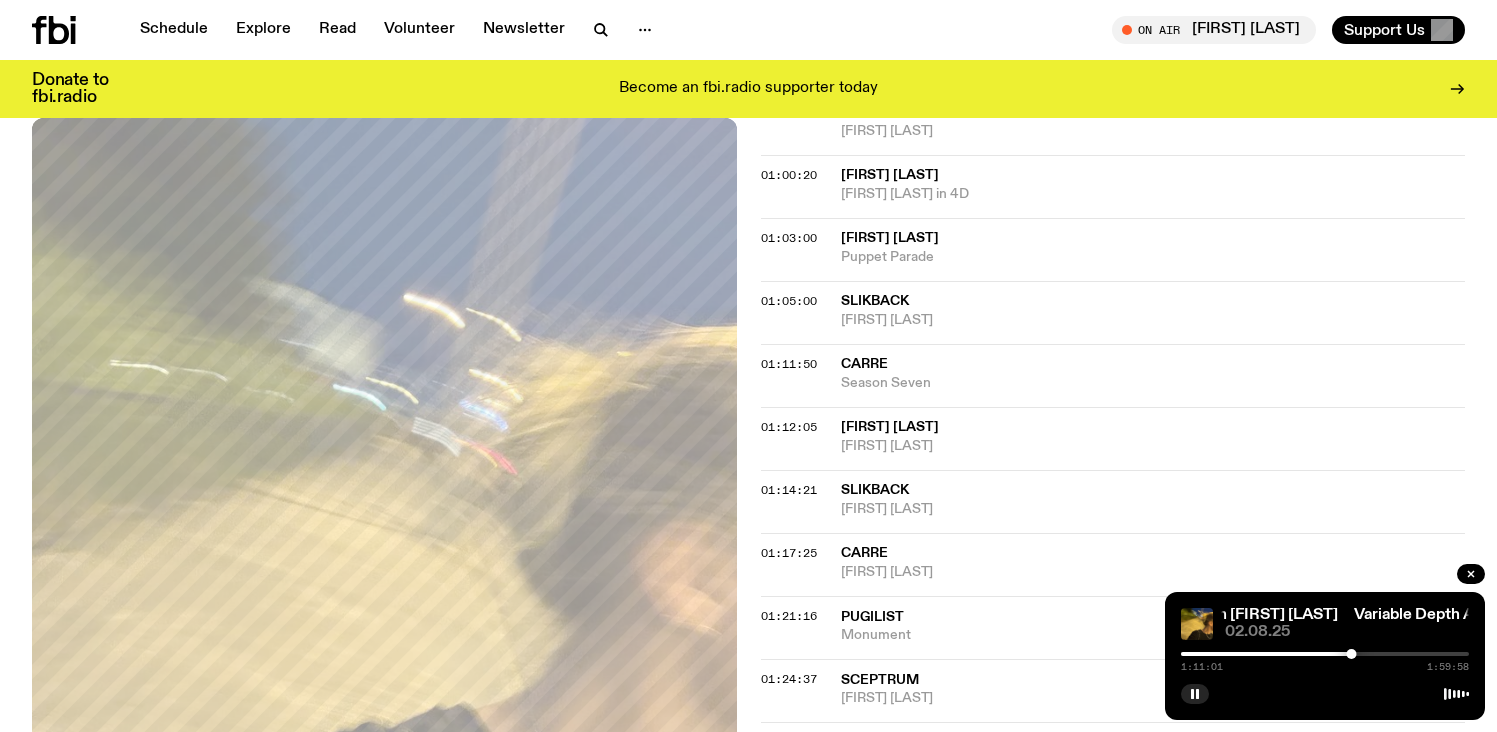 scroll, scrollTop: 1718, scrollLeft: 0, axis: vertical 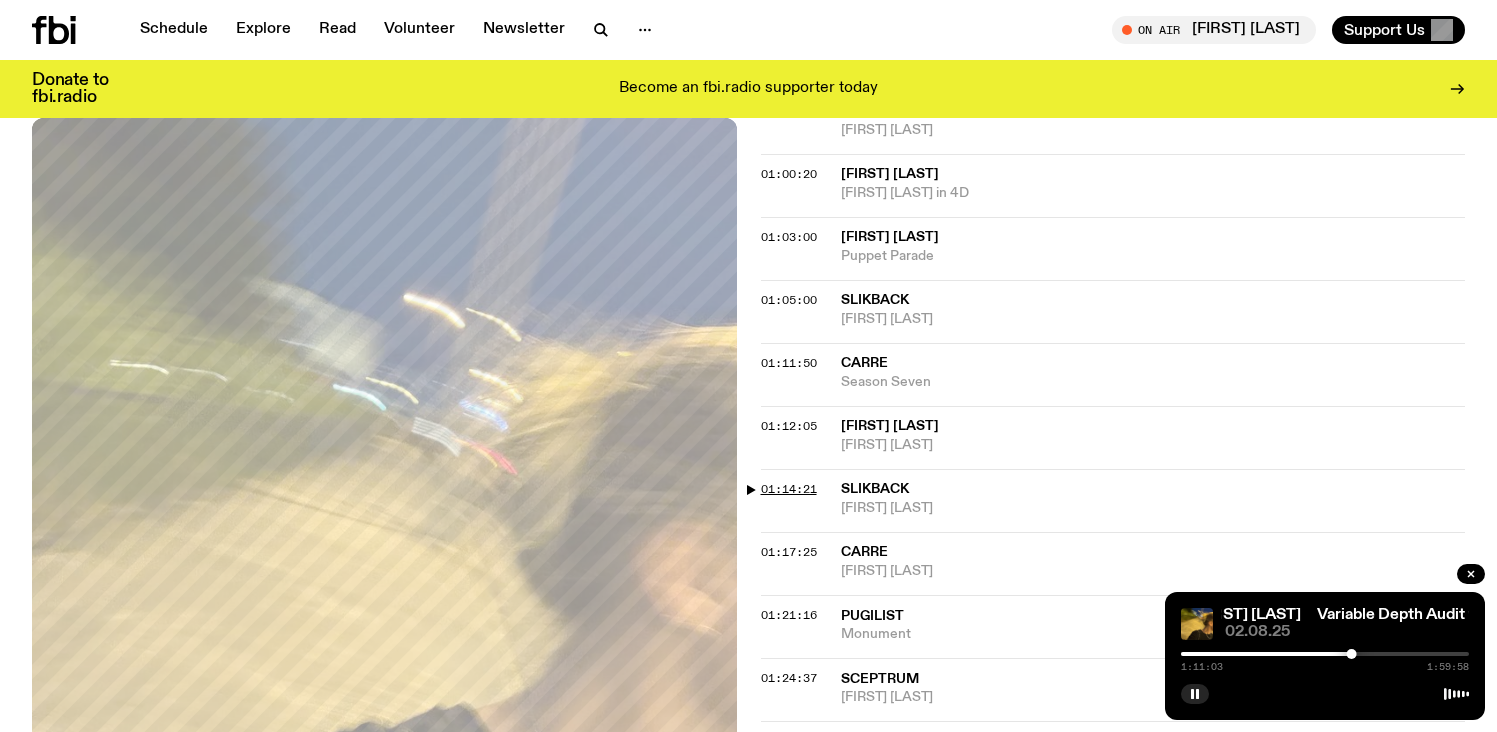 click on "01:14:21" at bounding box center (789, 489) 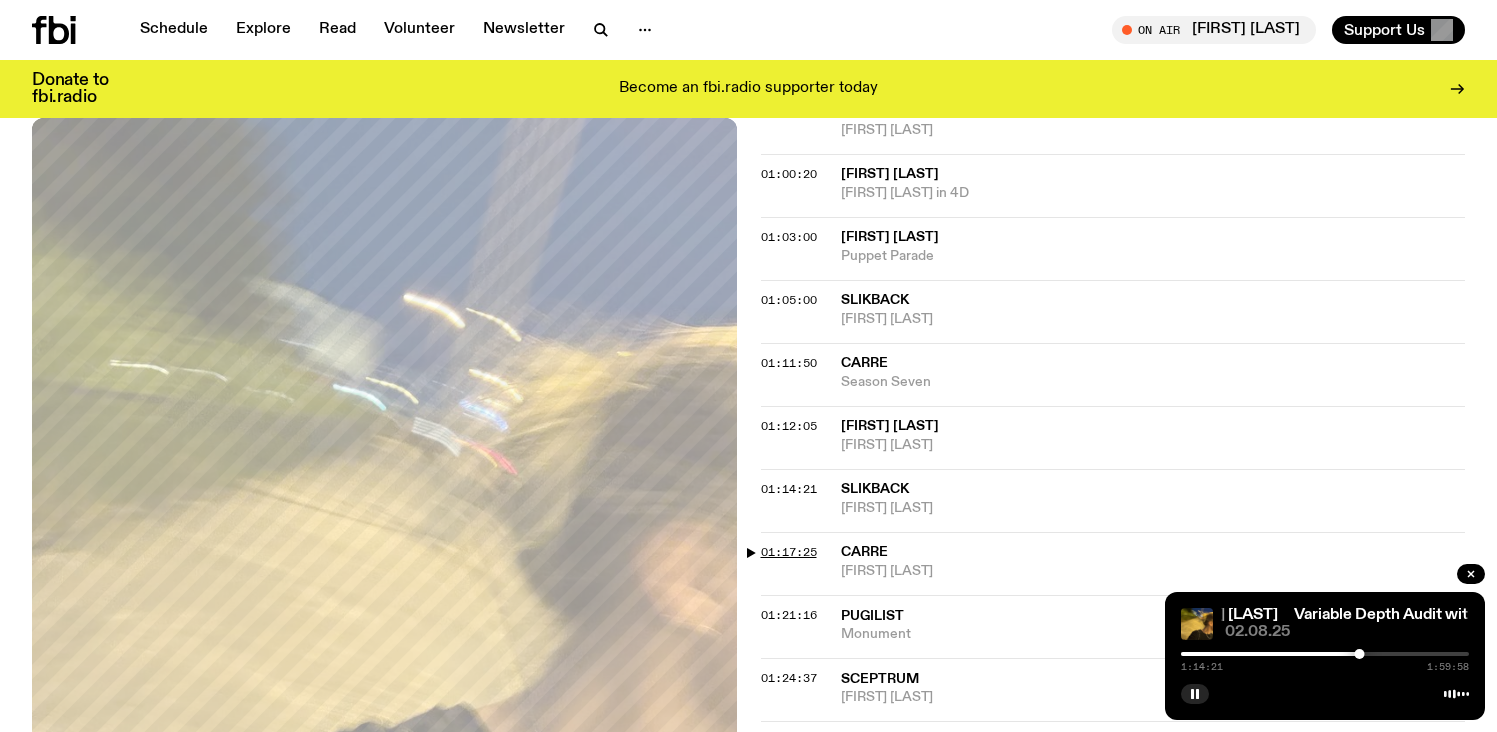 click on "01:17:25" at bounding box center [789, 552] 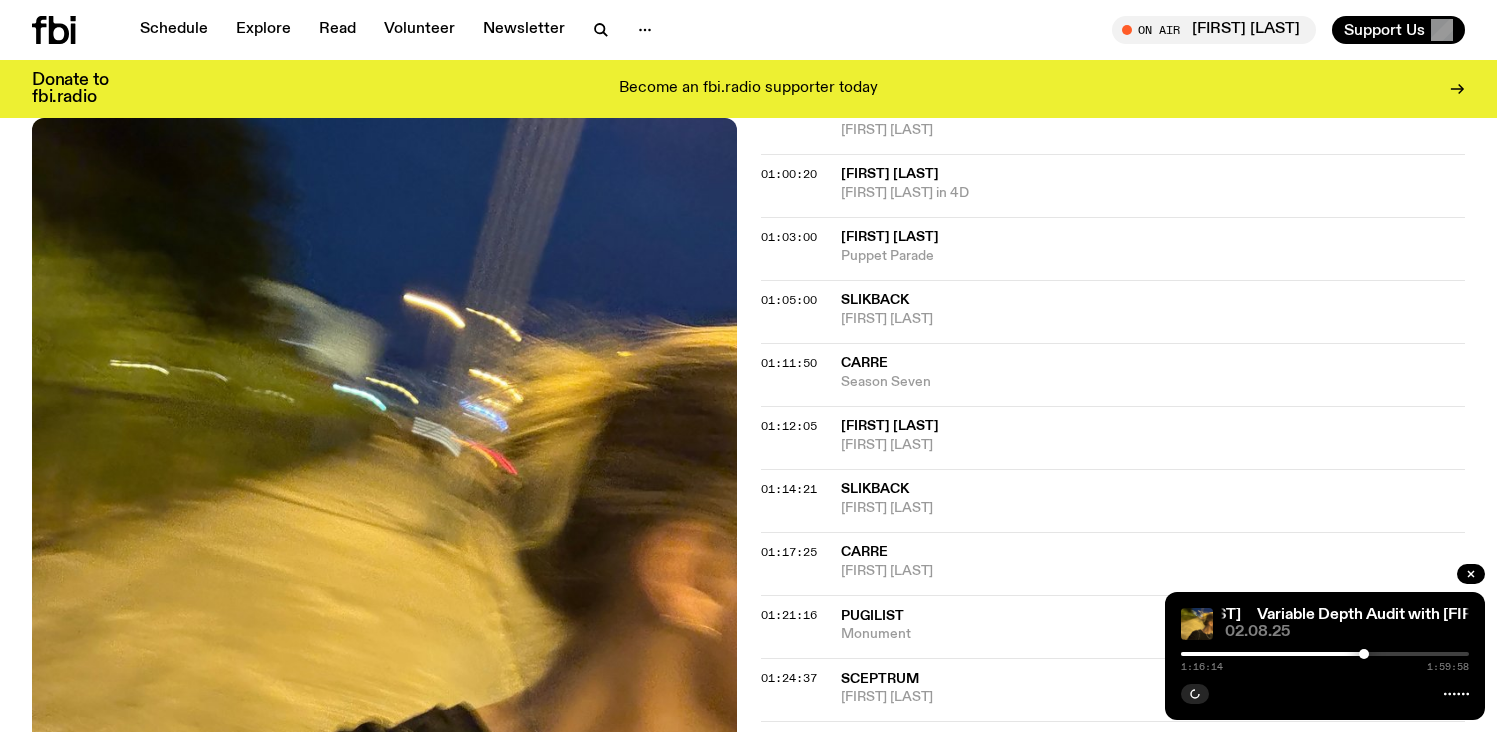 click at bounding box center (1364, 654) 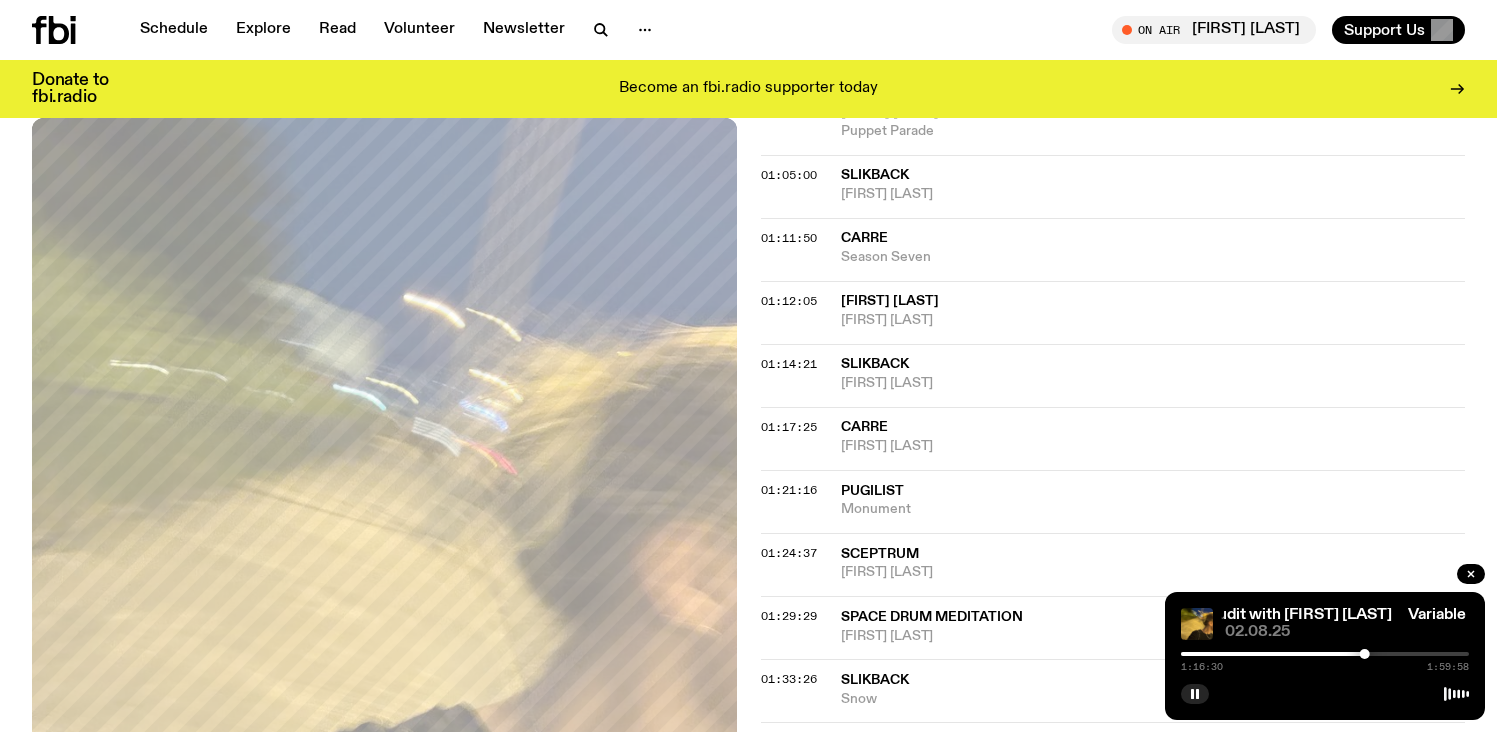 scroll, scrollTop: 1901, scrollLeft: 0, axis: vertical 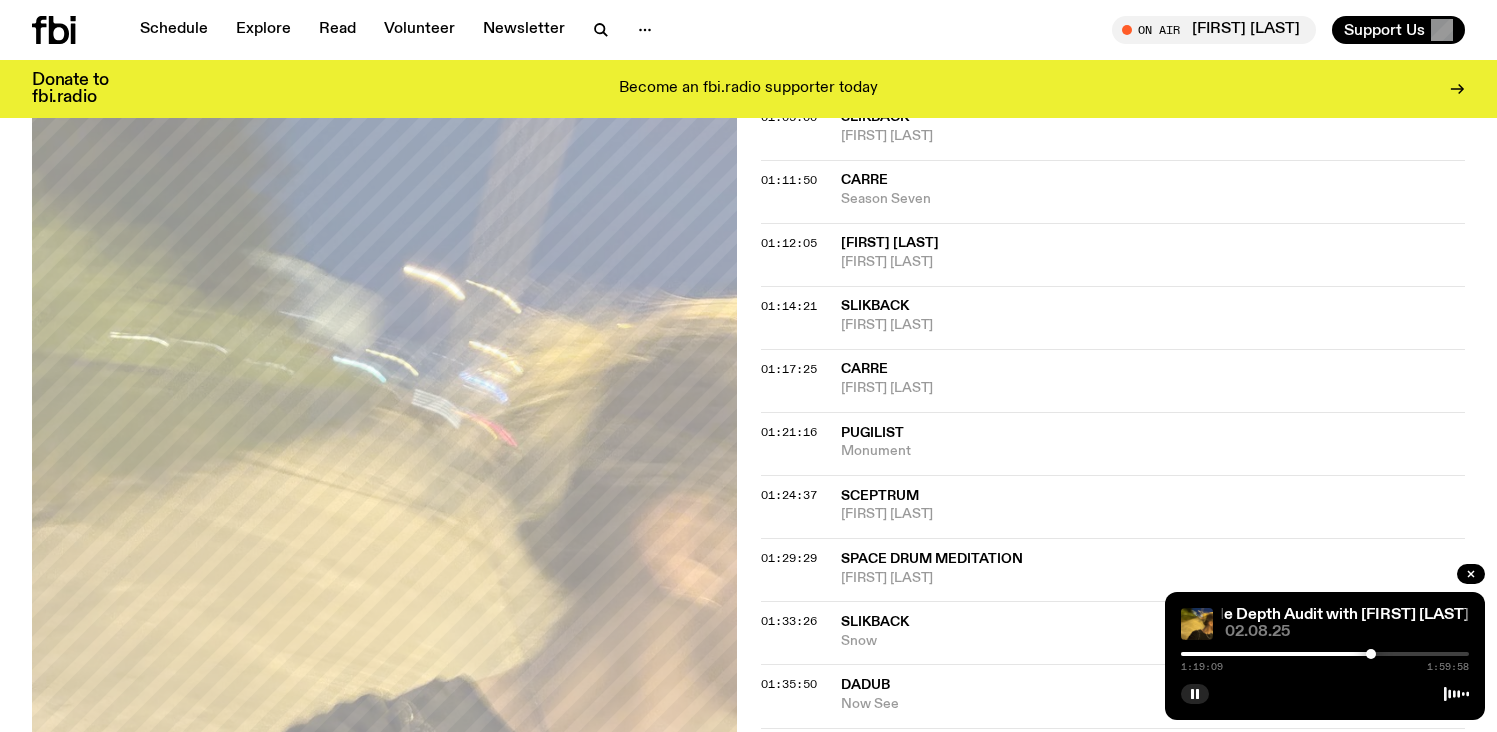 click at bounding box center (1371, 654) 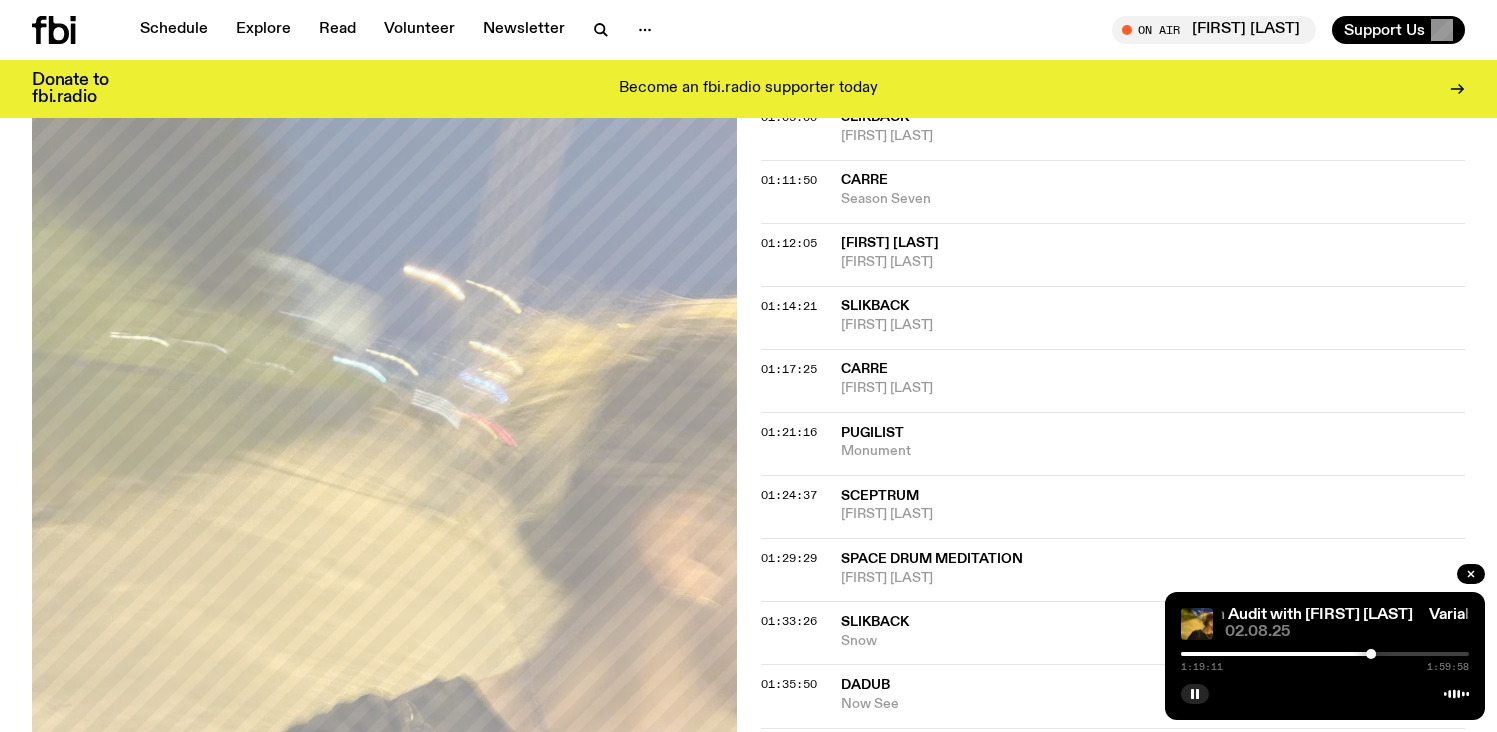 click at bounding box center [1371, 654] 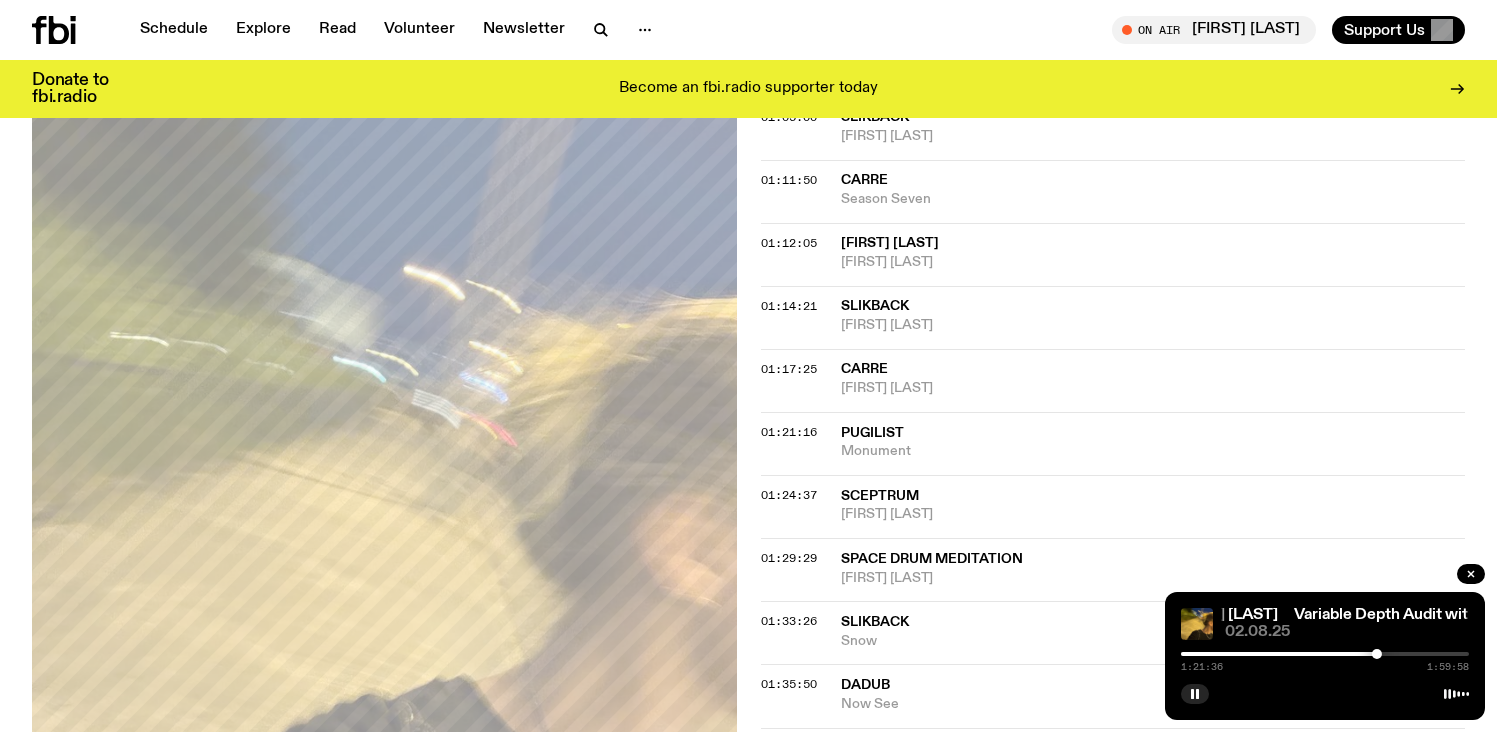 click on "Aired on 02.08.25 , 8:00pm DJ Mix Dubstep IDM Music with deep and low frequencies. Bass music, ambient, sound collage, deep techno, experimental and leftfield iterations of our favourite genres, and not-quite-club-ready music. Instagram: @[ARTIST] Tracklist More Episodes Tracklist 00:01:35 Cortex of Light Saratoga Springs 00:05:00 gyrofield Brinjal 00:10:51 Aitch Chrono 00:14:47 -...-. Choir Pink 00:17:58 -...-. Petty Passions 00:20:34 Sobolik Sandbox 00:25:09 PASUTH & DRIPTEC REALIZED BEING 00:27:30 Ceramic Model [STATE] Stay Empty [STATE] 00:31:10 Smogo Lords of Gwaranjar 00:37:11 Dyslecta Ragwort 00:37:27 ch40 [STATE] 2Spire [STATE] 00:39:09 ZULI Robotic Handshakes in 4D 00:44:07 Roel Funcken Dessa 00:48:33 Infant notch 00:51:55 Mabisyo Unconsciously Competent 00:55:01 Toupaz Maudlin Lakitu 01:00:20 ZULI Robotic Jabs In 4D 01:03:00 Bjarki Puppet Parade 01:05:00 Slikback Semblance of Composure 01:11:50 Carre Season Seven 01:12:05 Nondi_ da crakhous 01:14:21 Slikback Guerrilla 01:17:25 Carre Meltdown Snow" 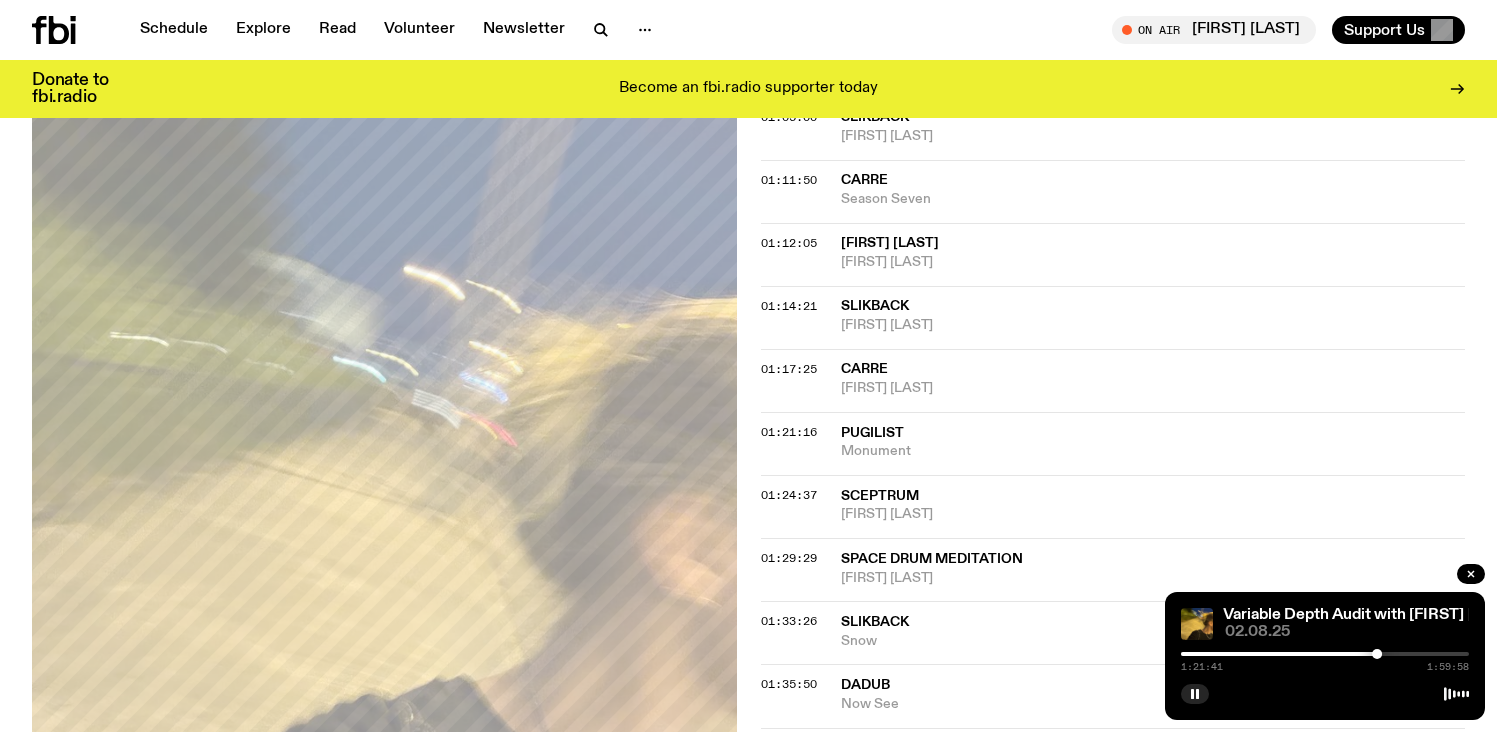 click at bounding box center [1377, 654] 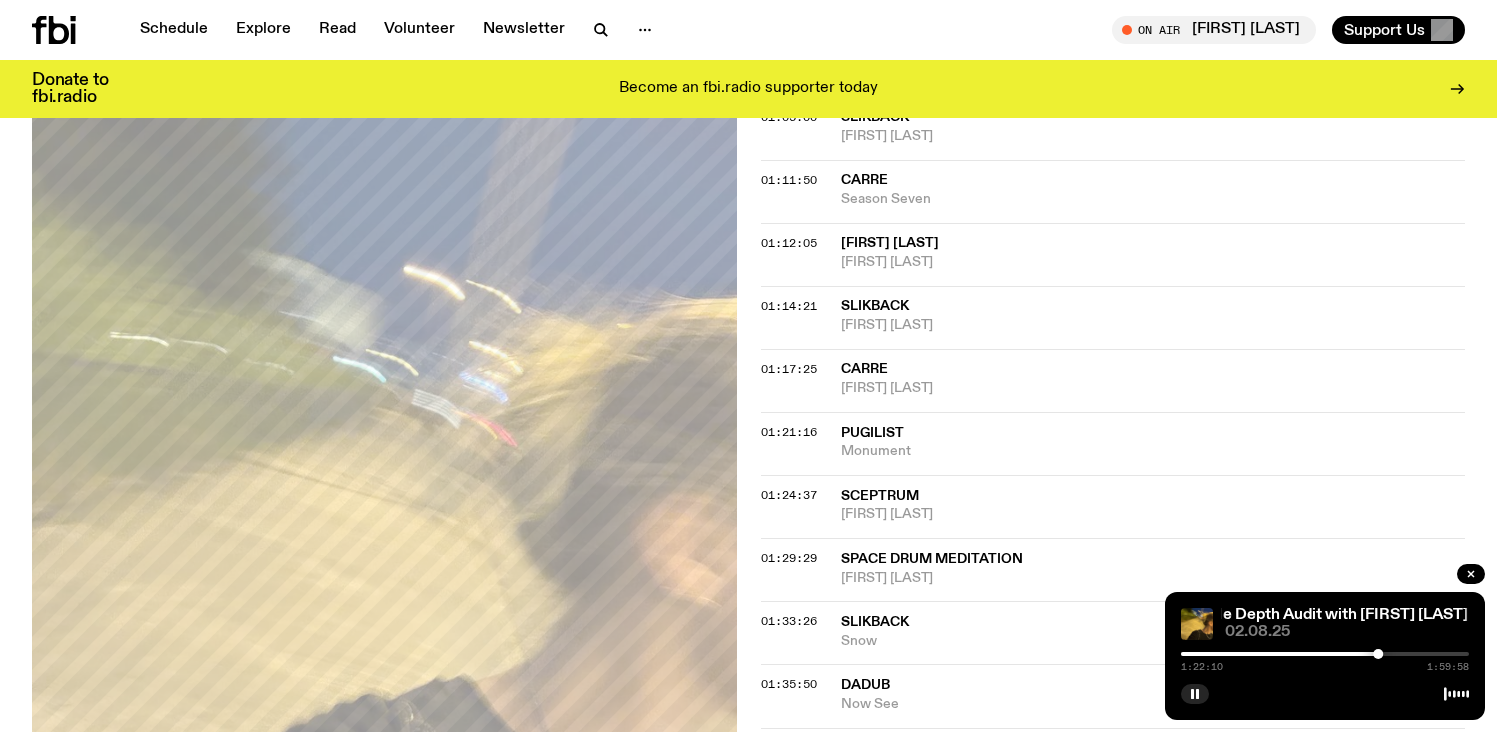click at bounding box center [1378, 654] 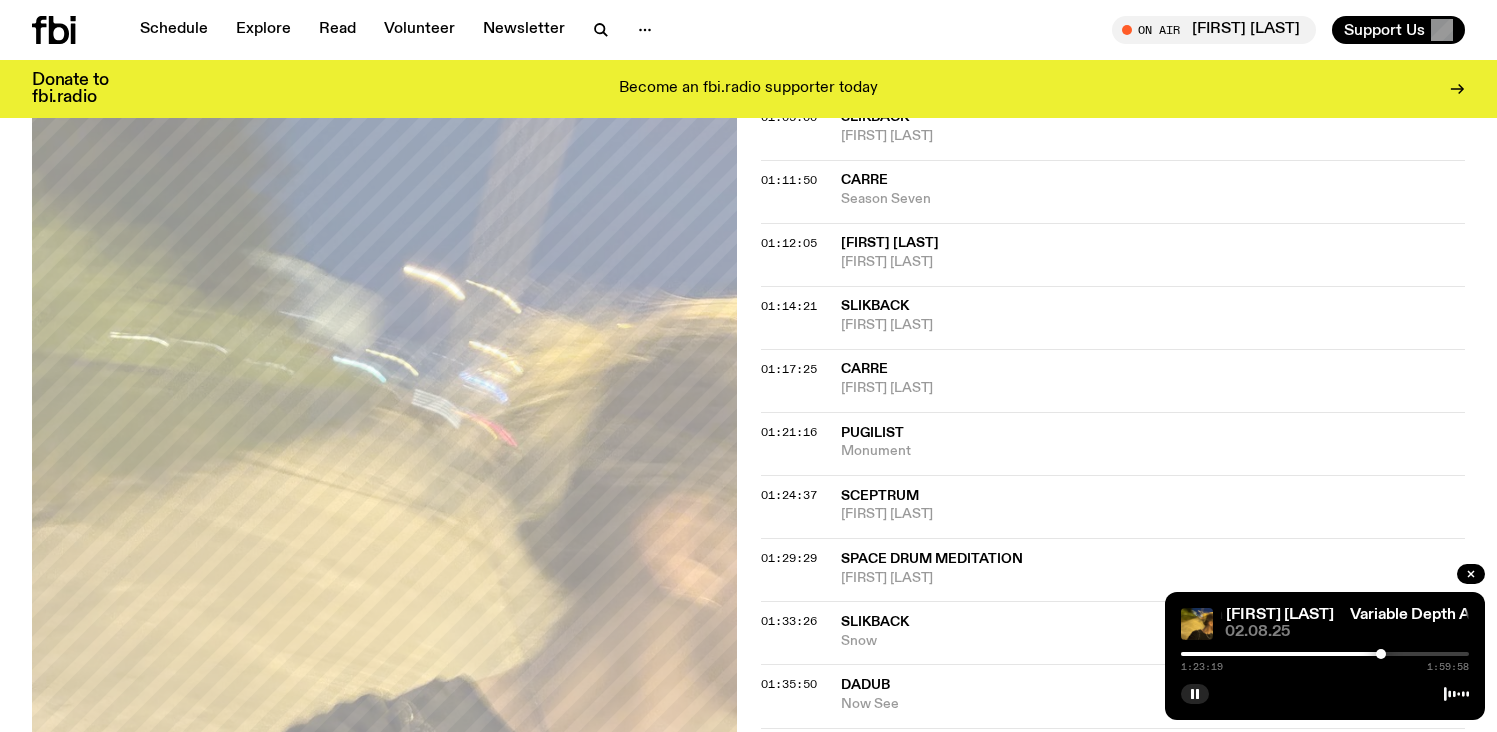 click at bounding box center [1381, 654] 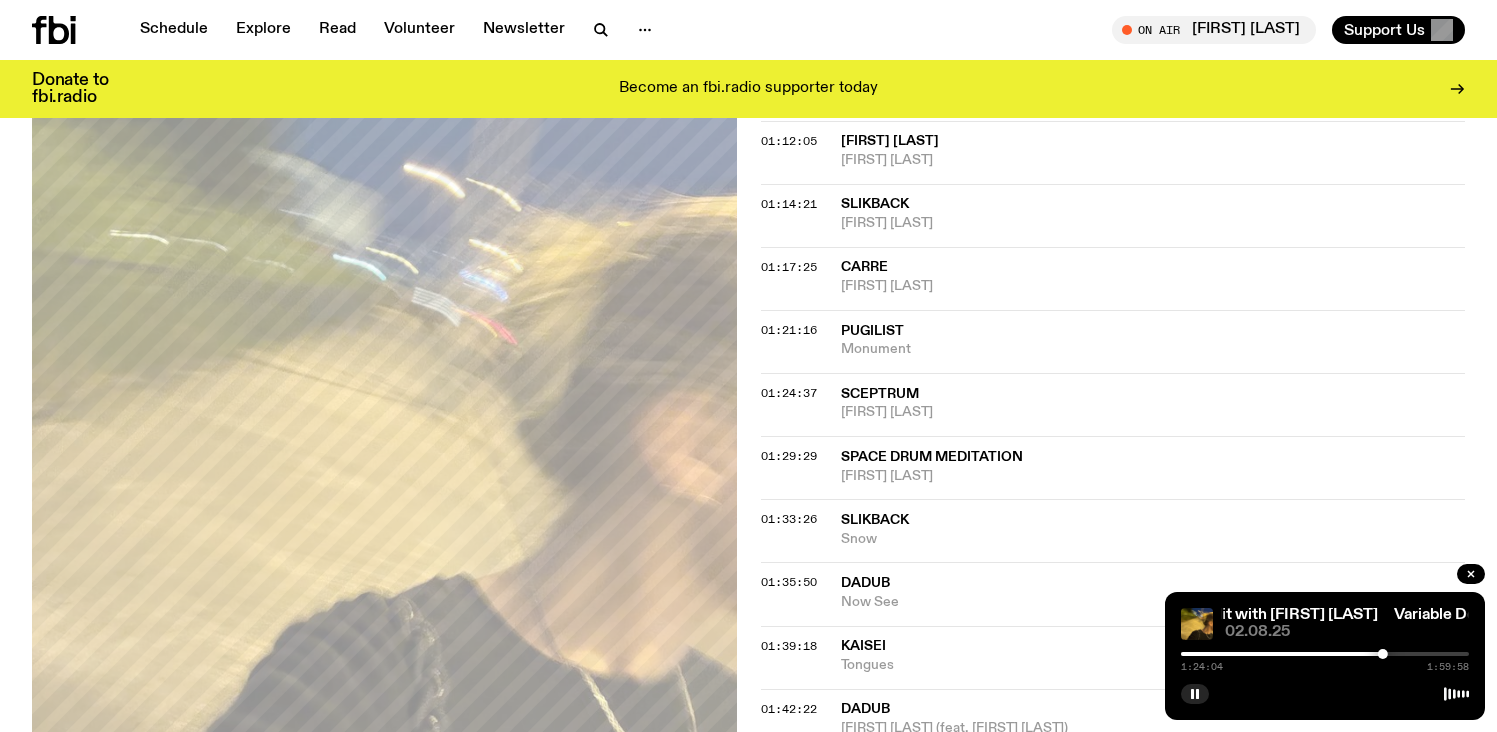 scroll, scrollTop: 2002, scrollLeft: 0, axis: vertical 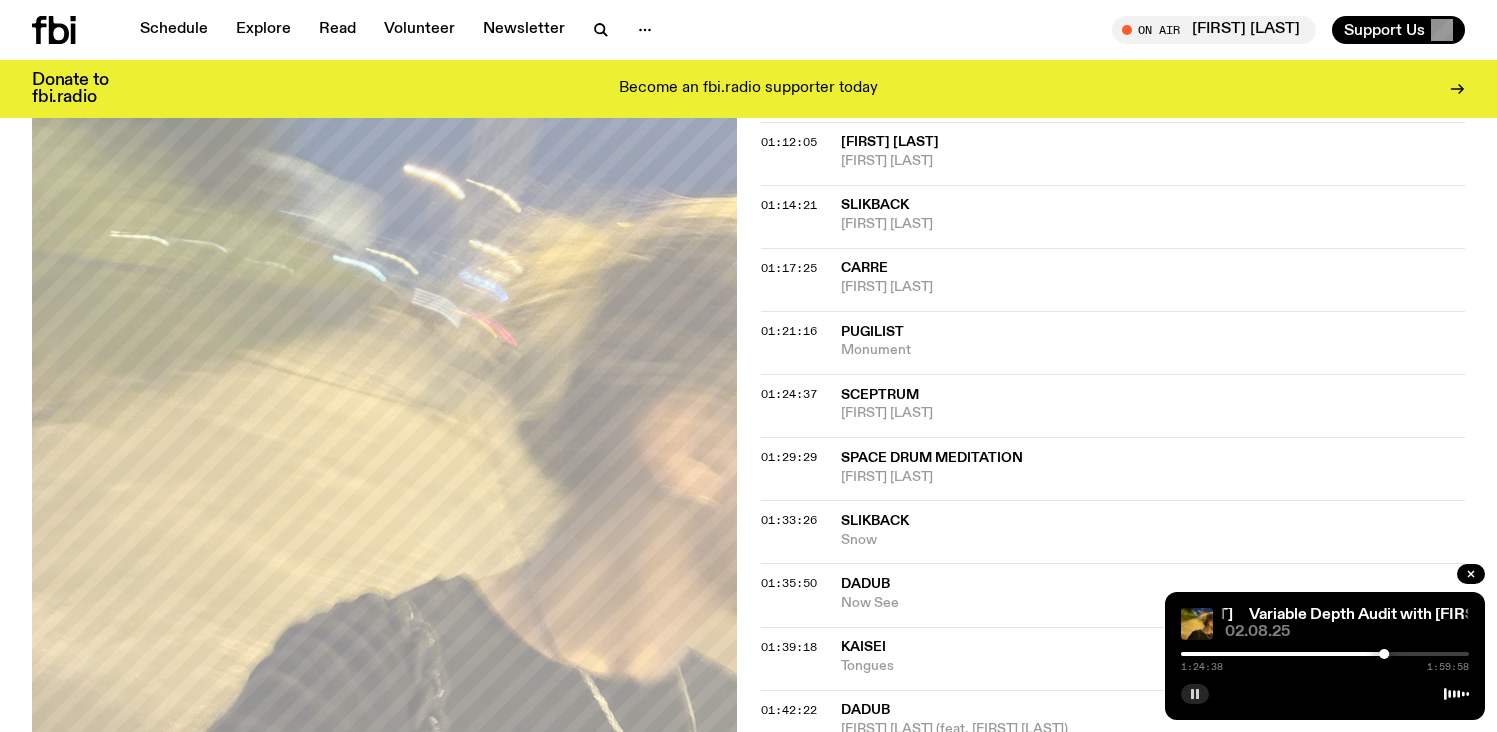click at bounding box center [1195, 694] 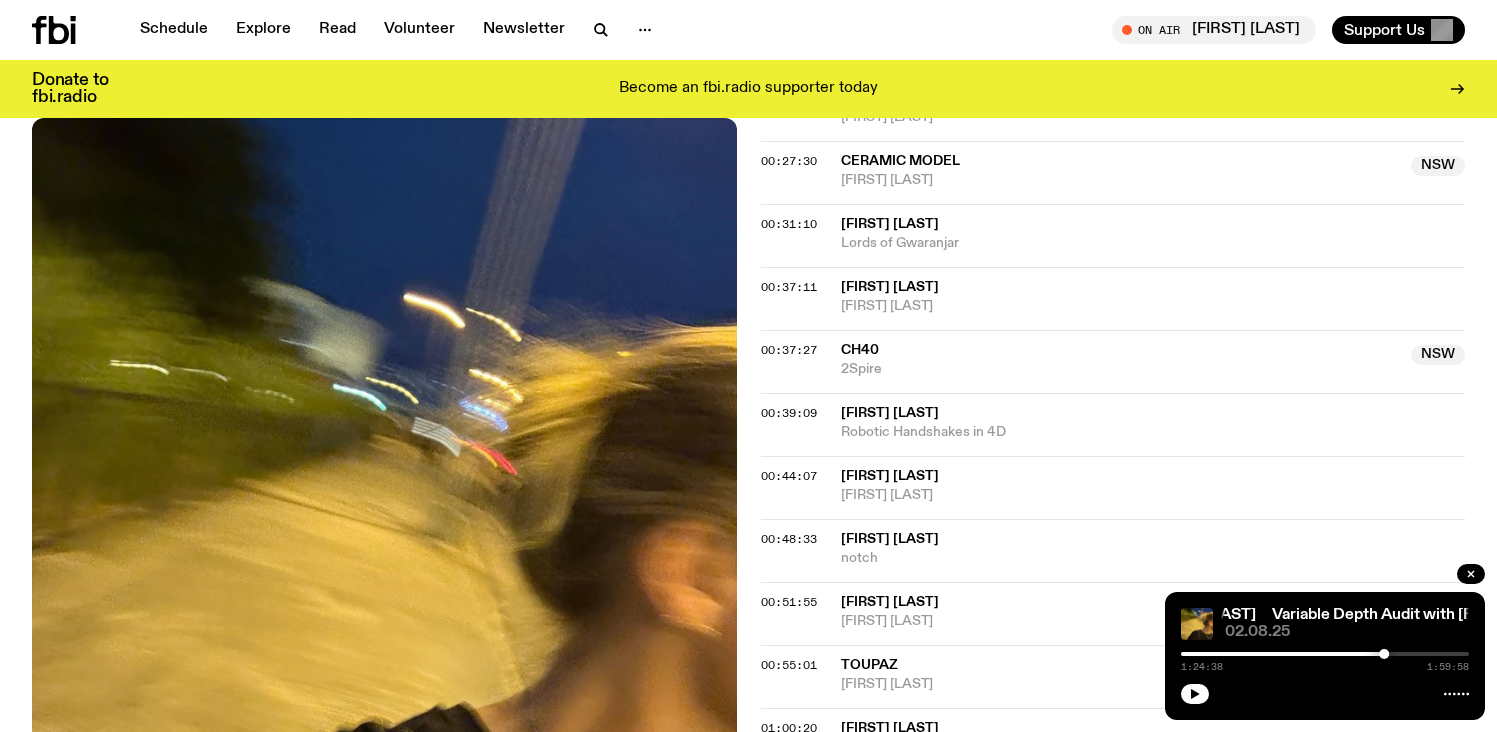 scroll, scrollTop: 0, scrollLeft: 0, axis: both 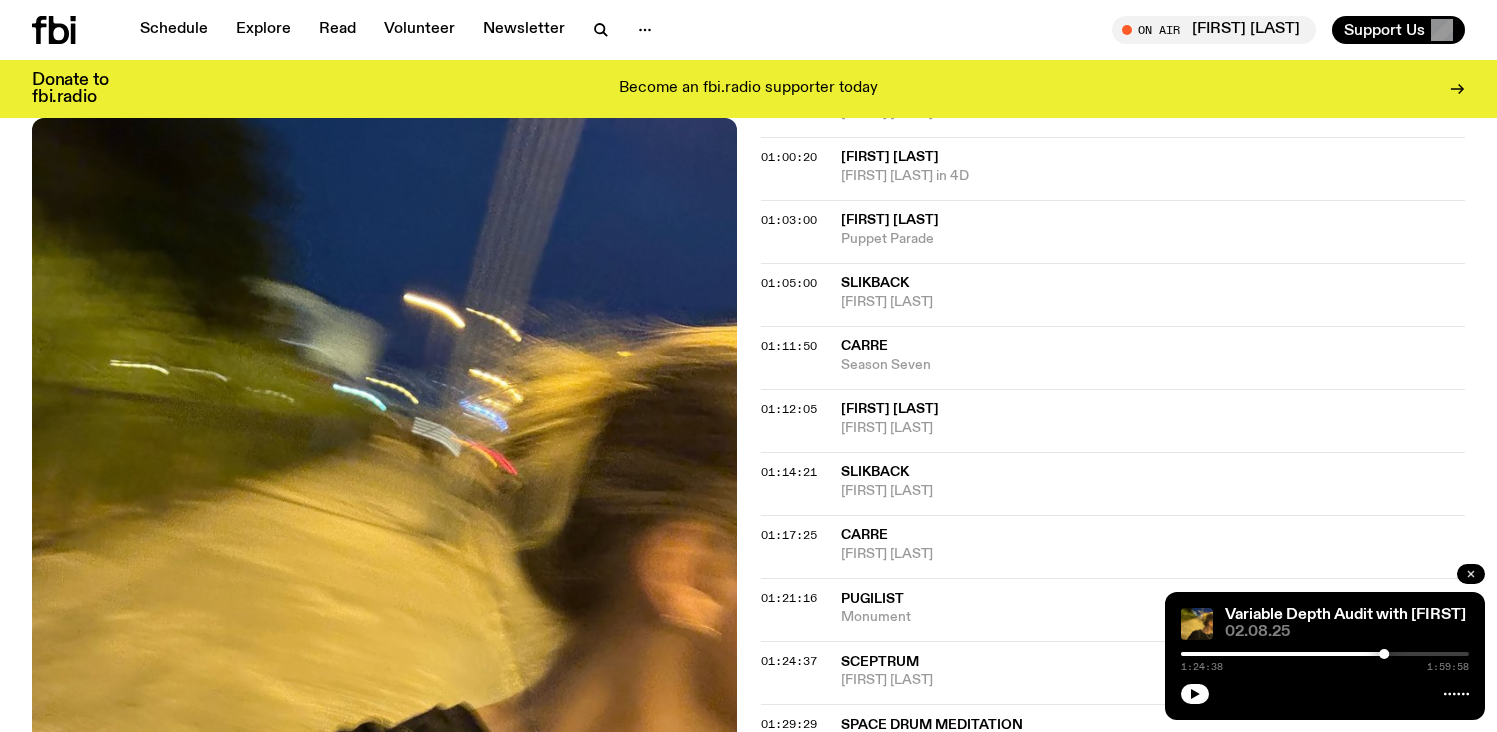 click 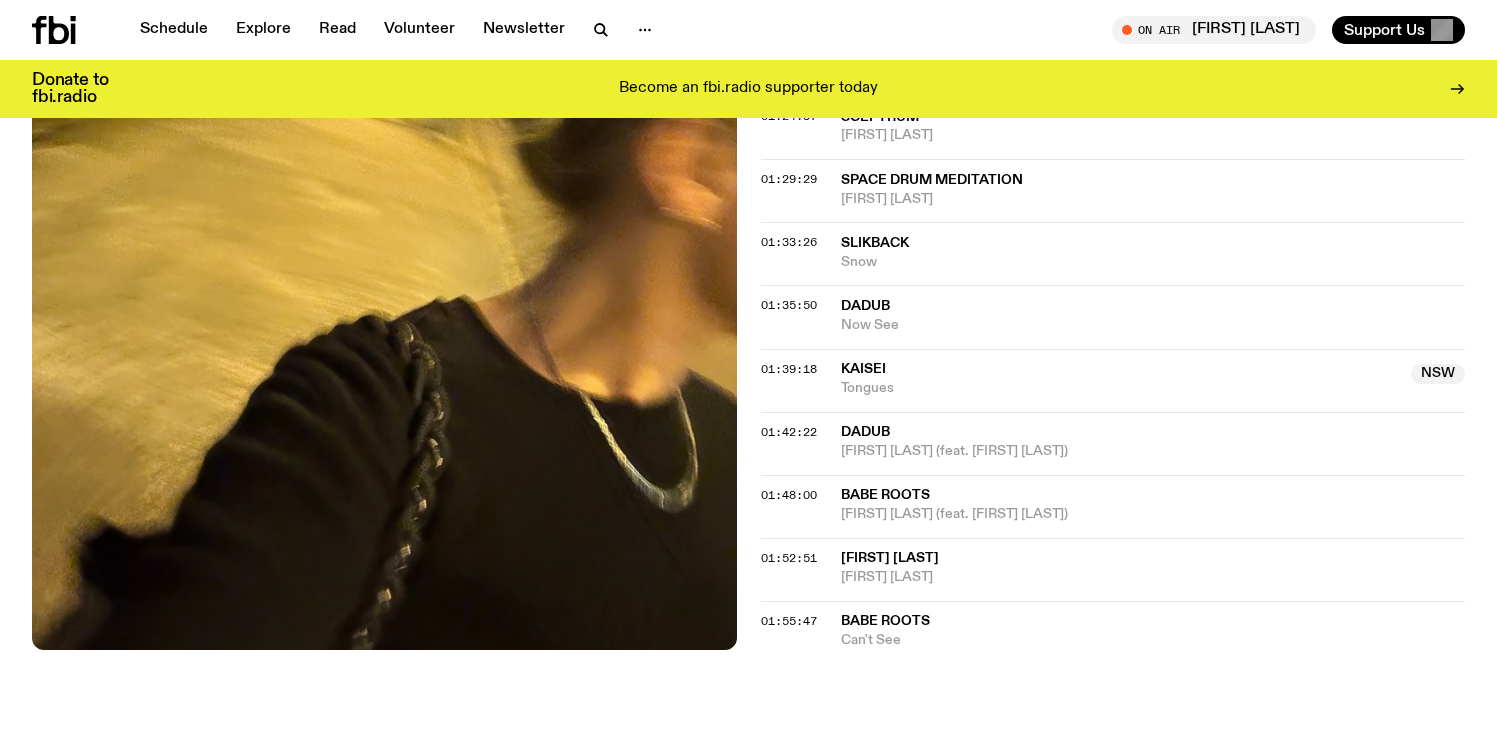 scroll, scrollTop: 1601, scrollLeft: 0, axis: vertical 